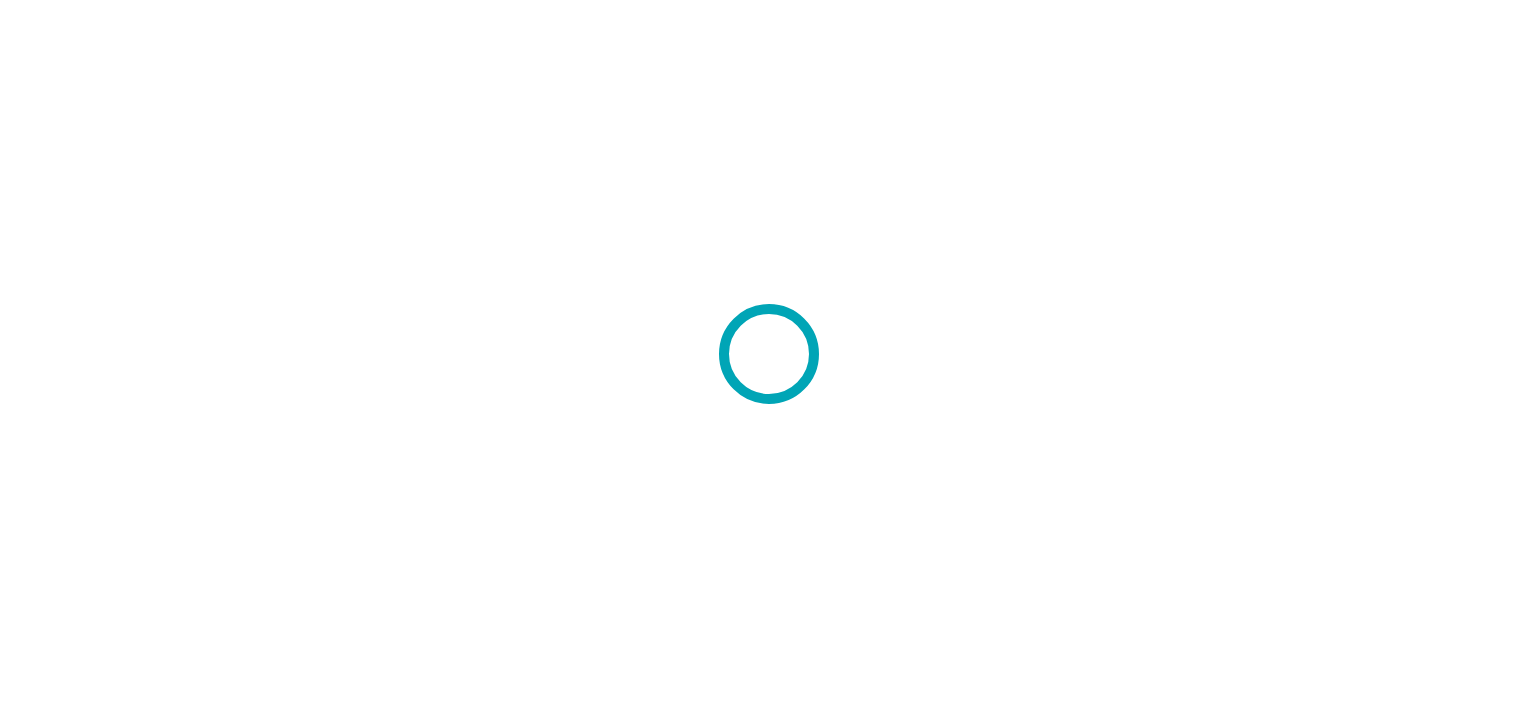 scroll, scrollTop: 0, scrollLeft: 0, axis: both 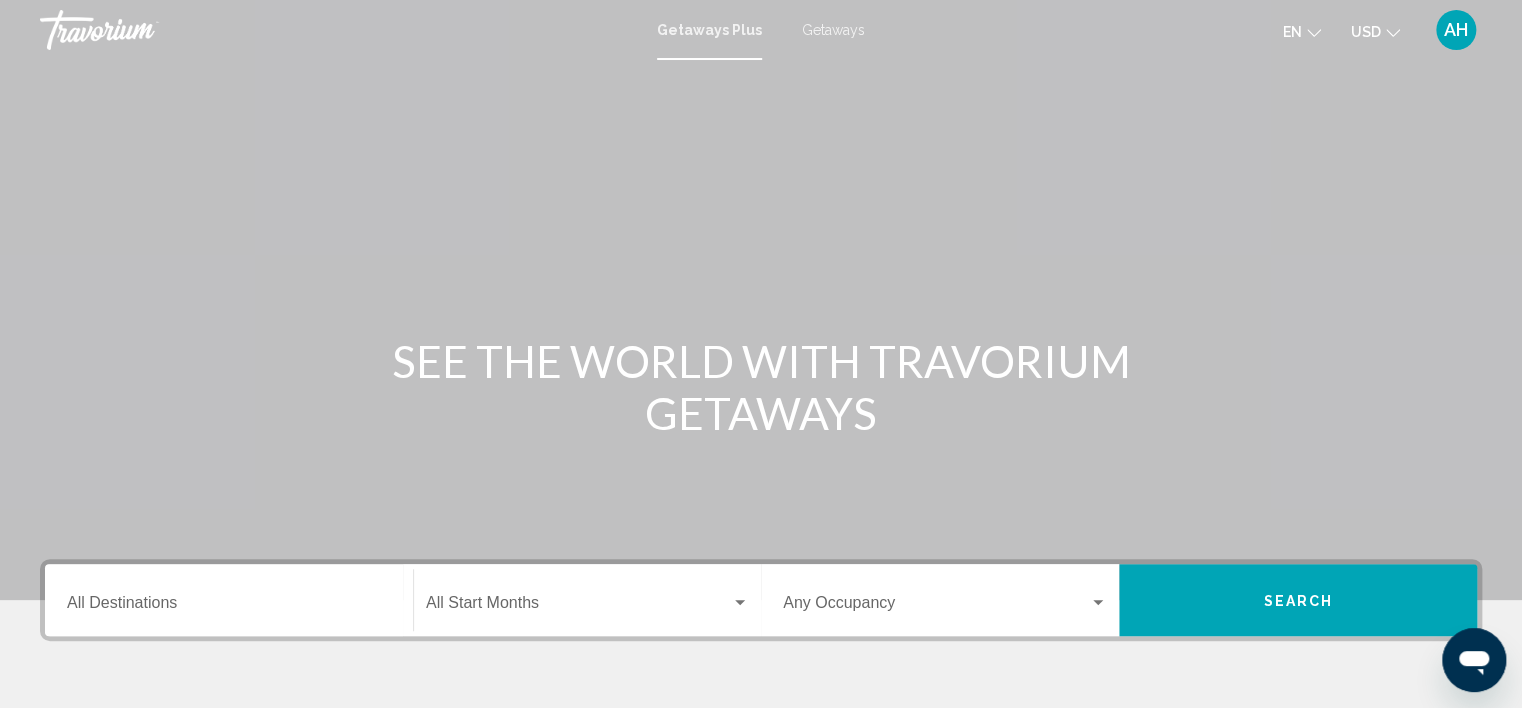 click on "Destination All Destinations" at bounding box center [229, 600] 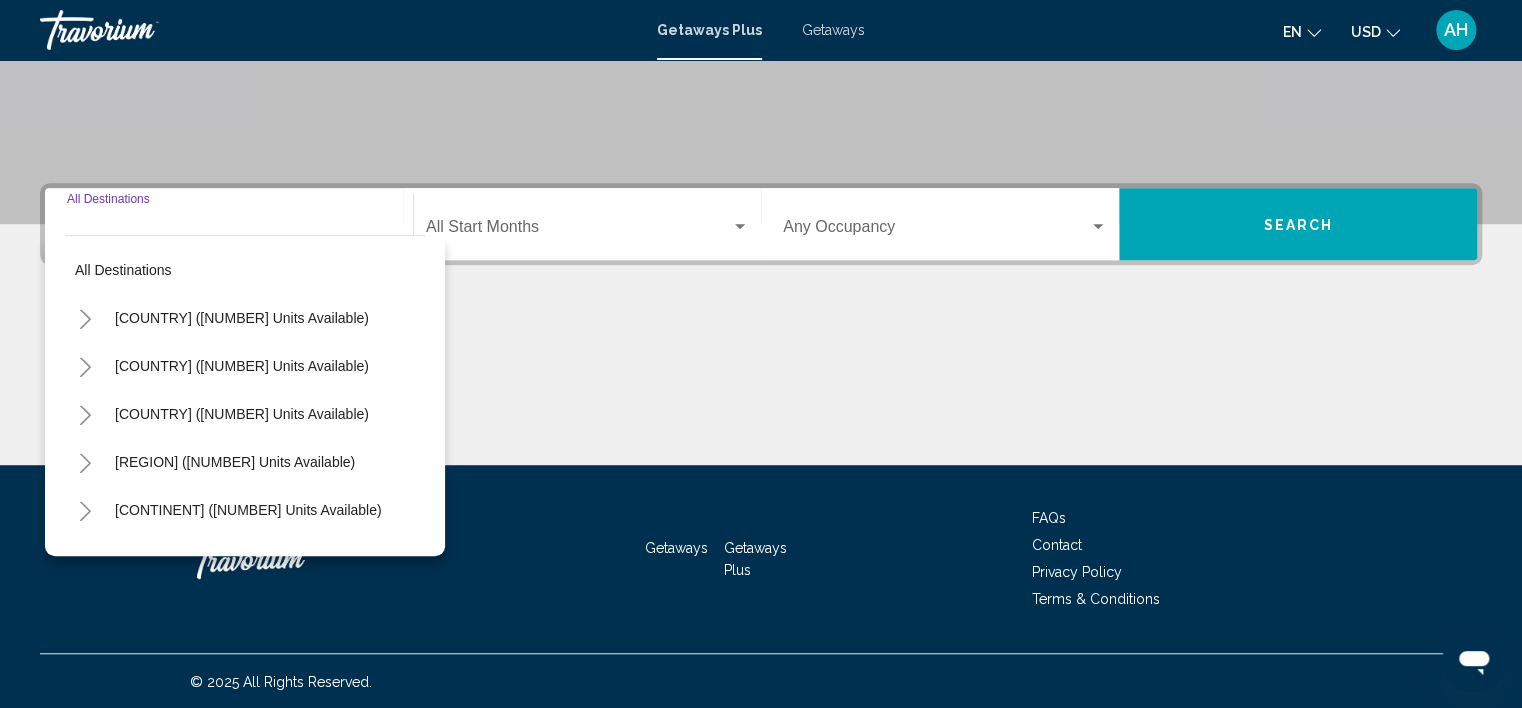 scroll, scrollTop: 377, scrollLeft: 0, axis: vertical 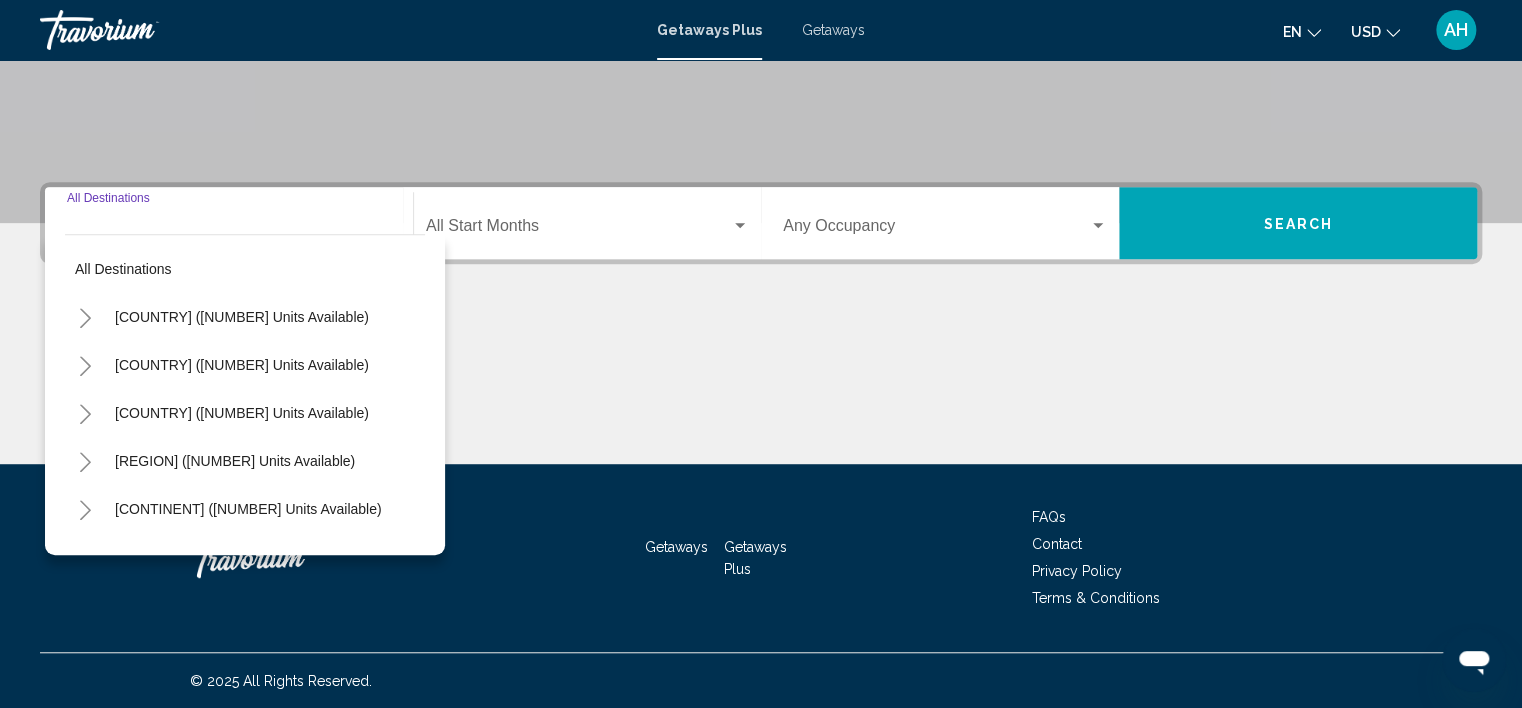 click 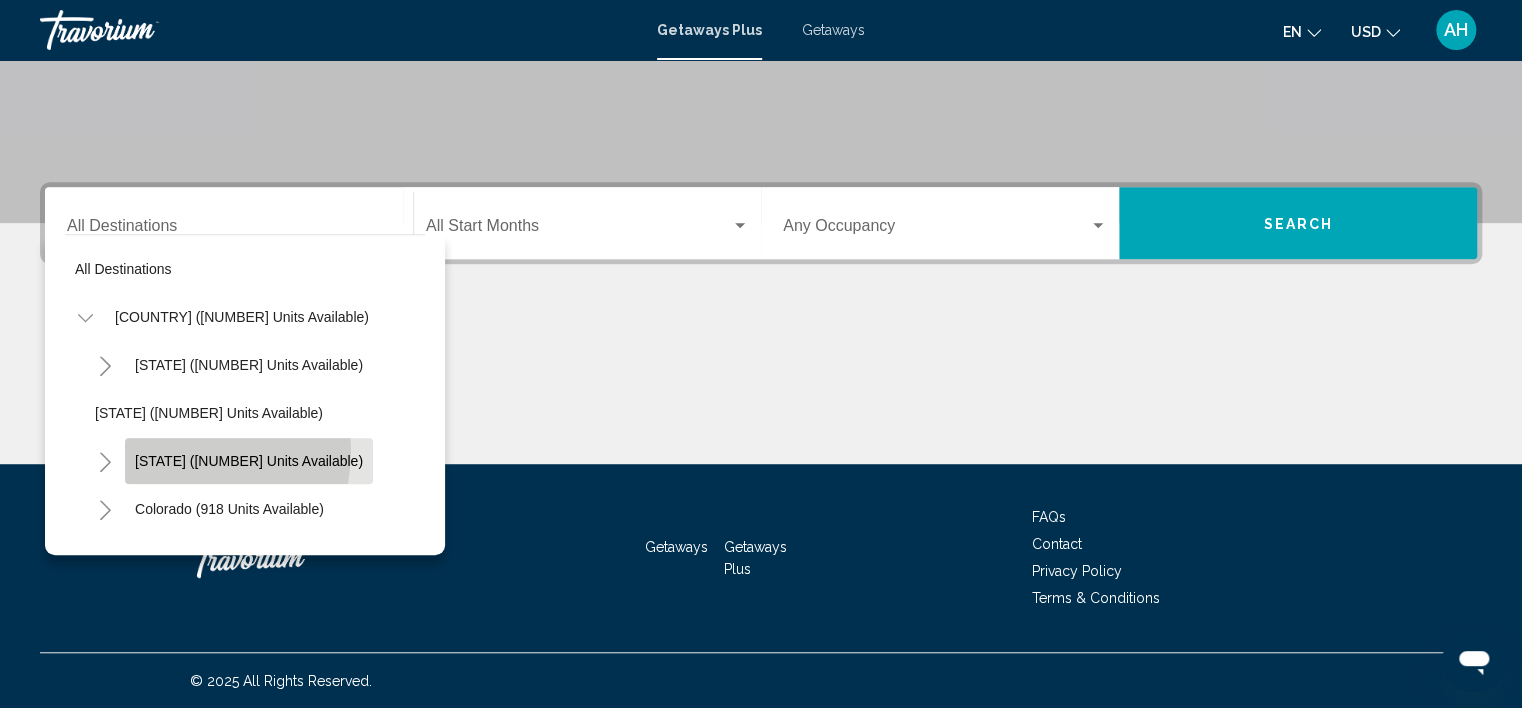 click on "[STATE] ([NUMBER] units available)" 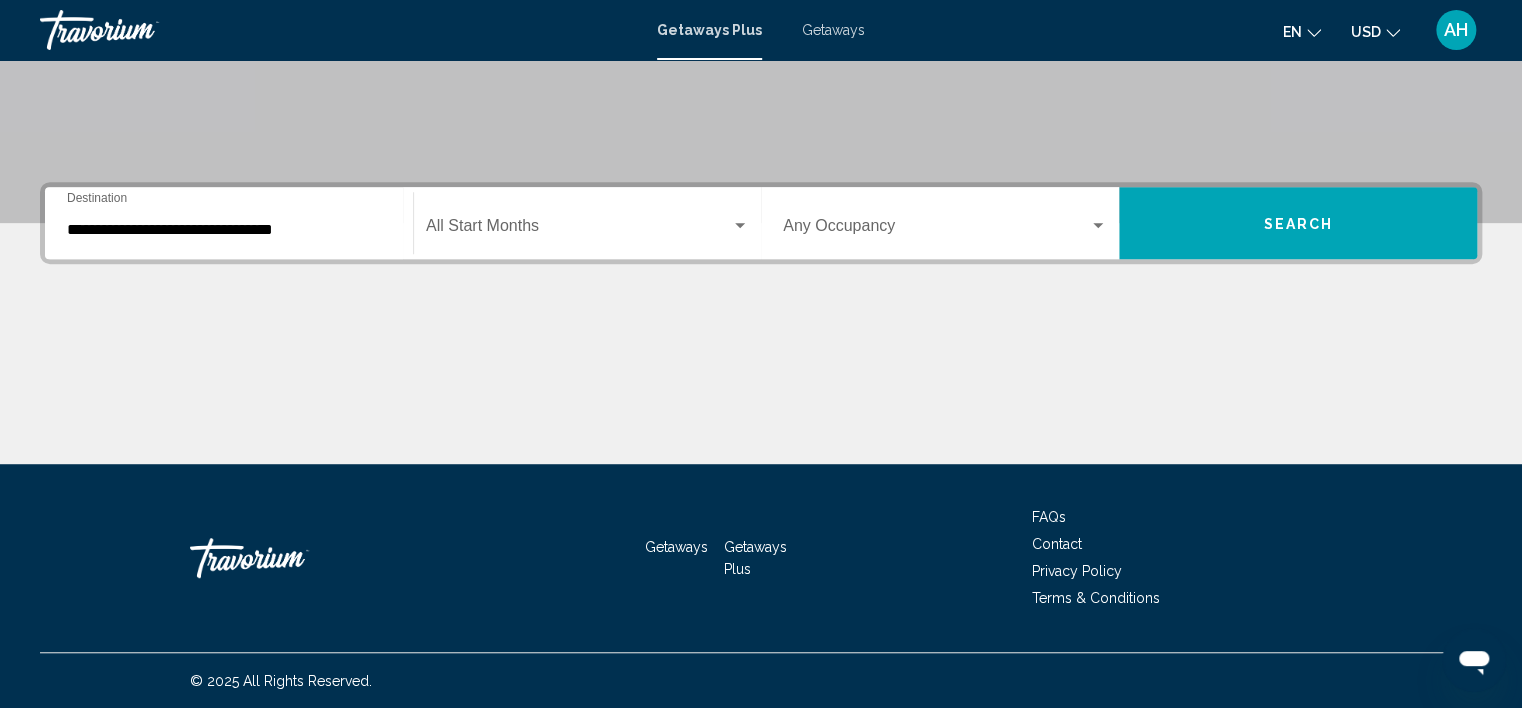 click on "Start Month All Start Months" 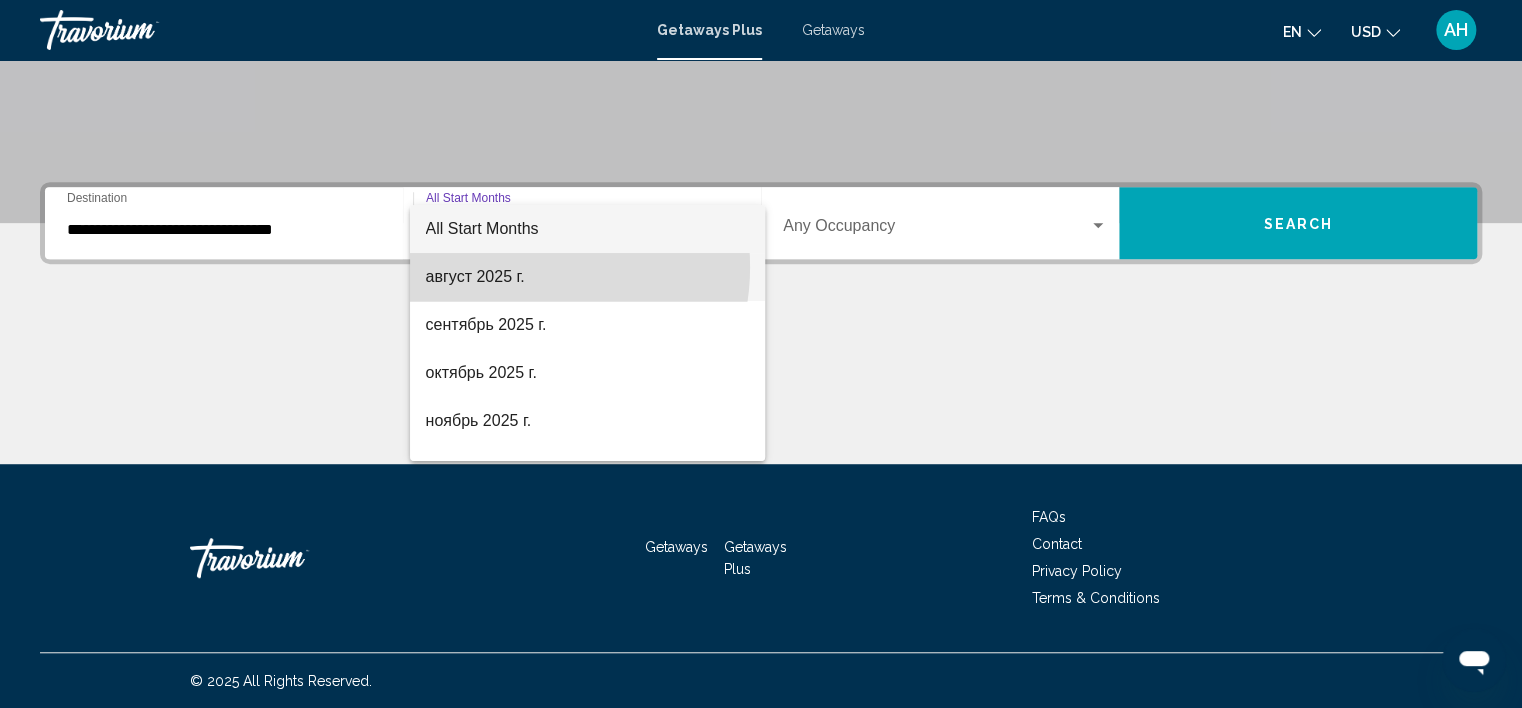 click on "август 2025 г." at bounding box center (587, 277) 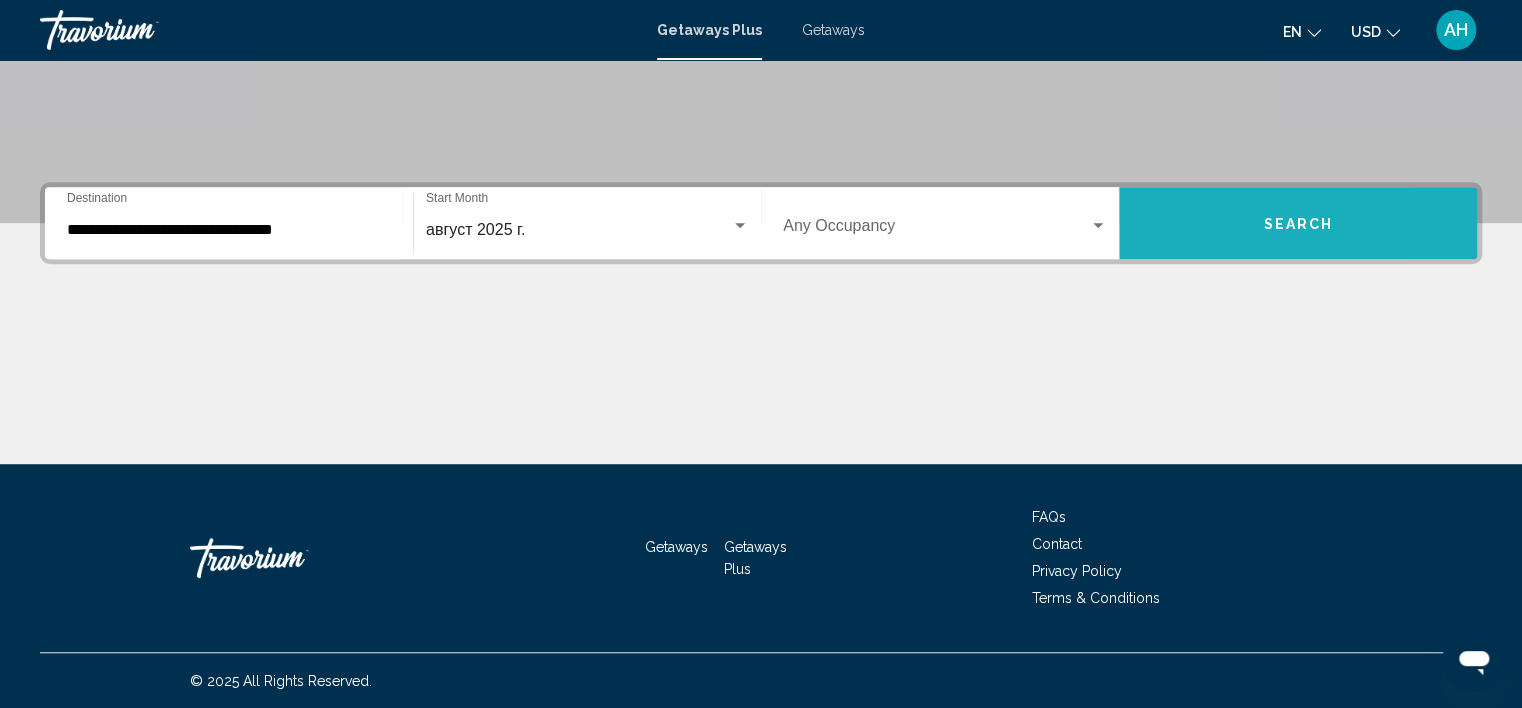 click on "Search" at bounding box center [1298, 223] 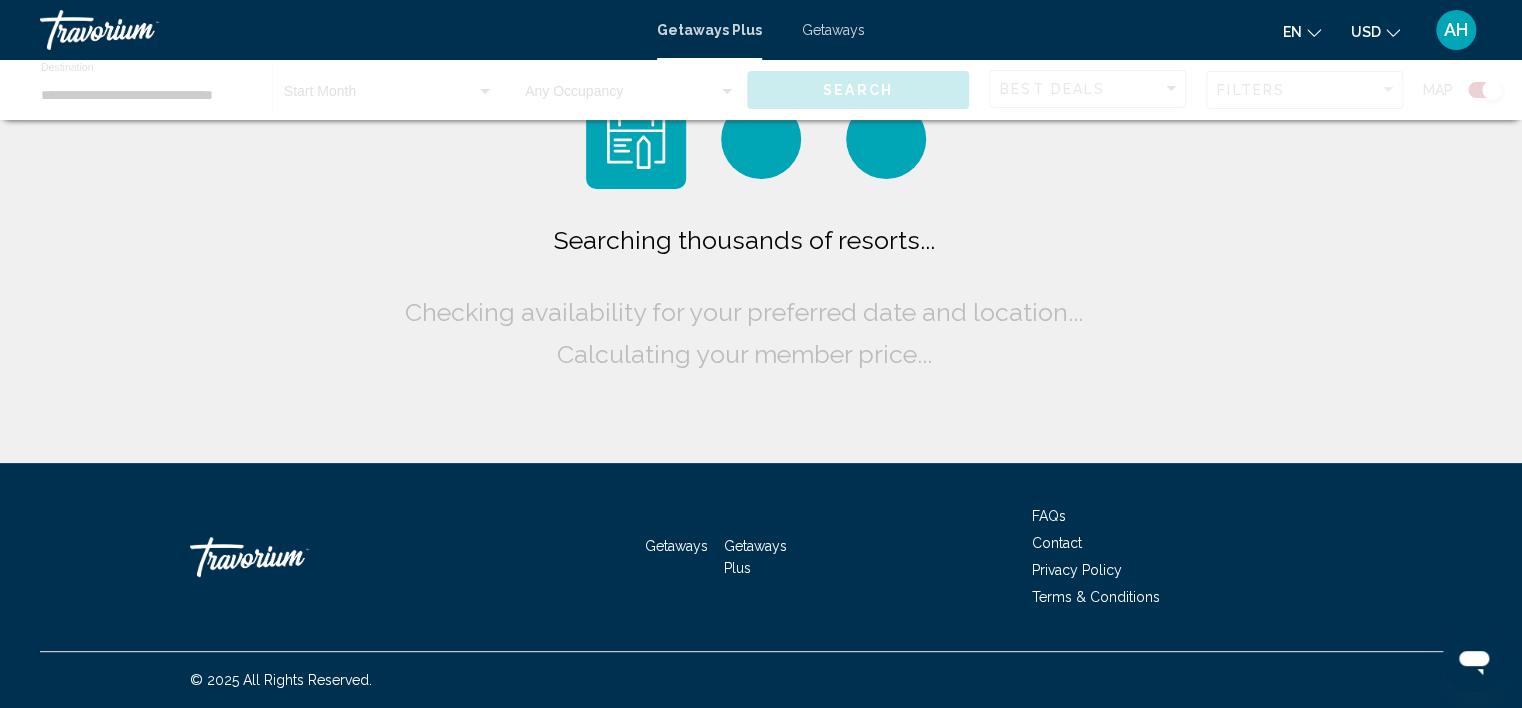 scroll, scrollTop: 0, scrollLeft: 0, axis: both 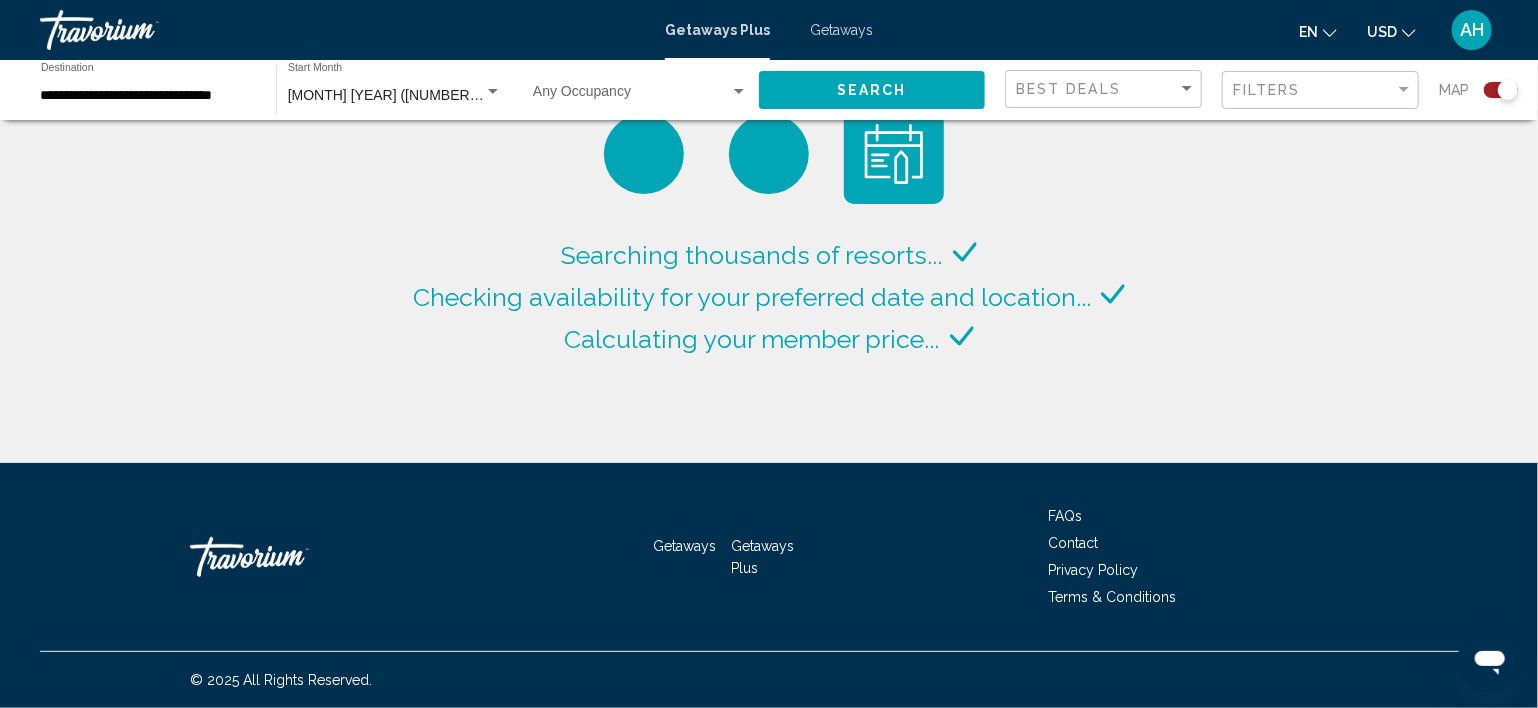 click on "GetawaysPlus Getaways en
English Español Français Italiano Português русский [CURRENCY]
[CURRENCY] ([CURRENCY]) [CURRENCY] ([CURRENCY]) [CURRENCY] ([CURRENCY]) [CURRENCY] ([CURRENCY]) [CURRENCY] ([CURRENCY]) [CURRENCY] ([CURRENCY]) [CURRENCY] ([CURRENCY]) AH Login" at bounding box center [769, 30] 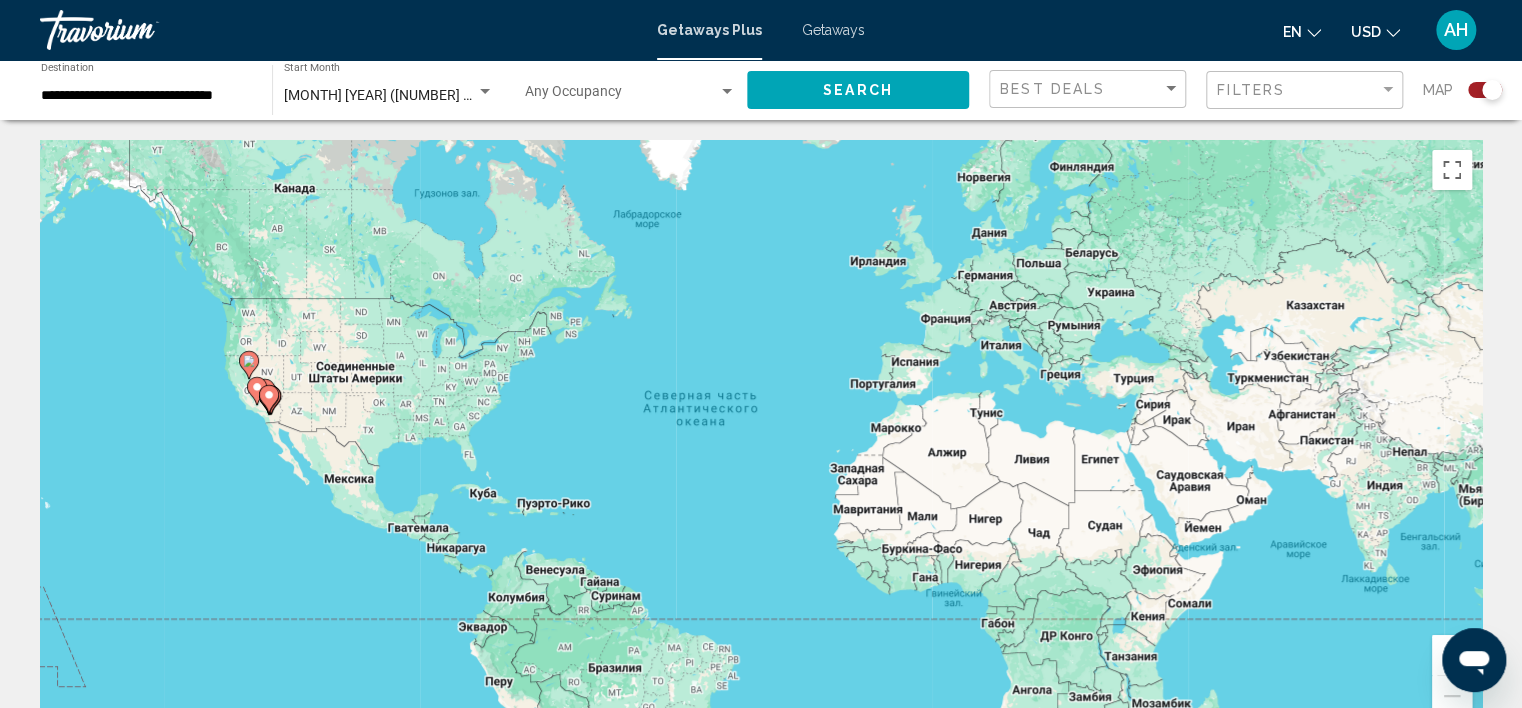 click on "Getaways" at bounding box center (833, 30) 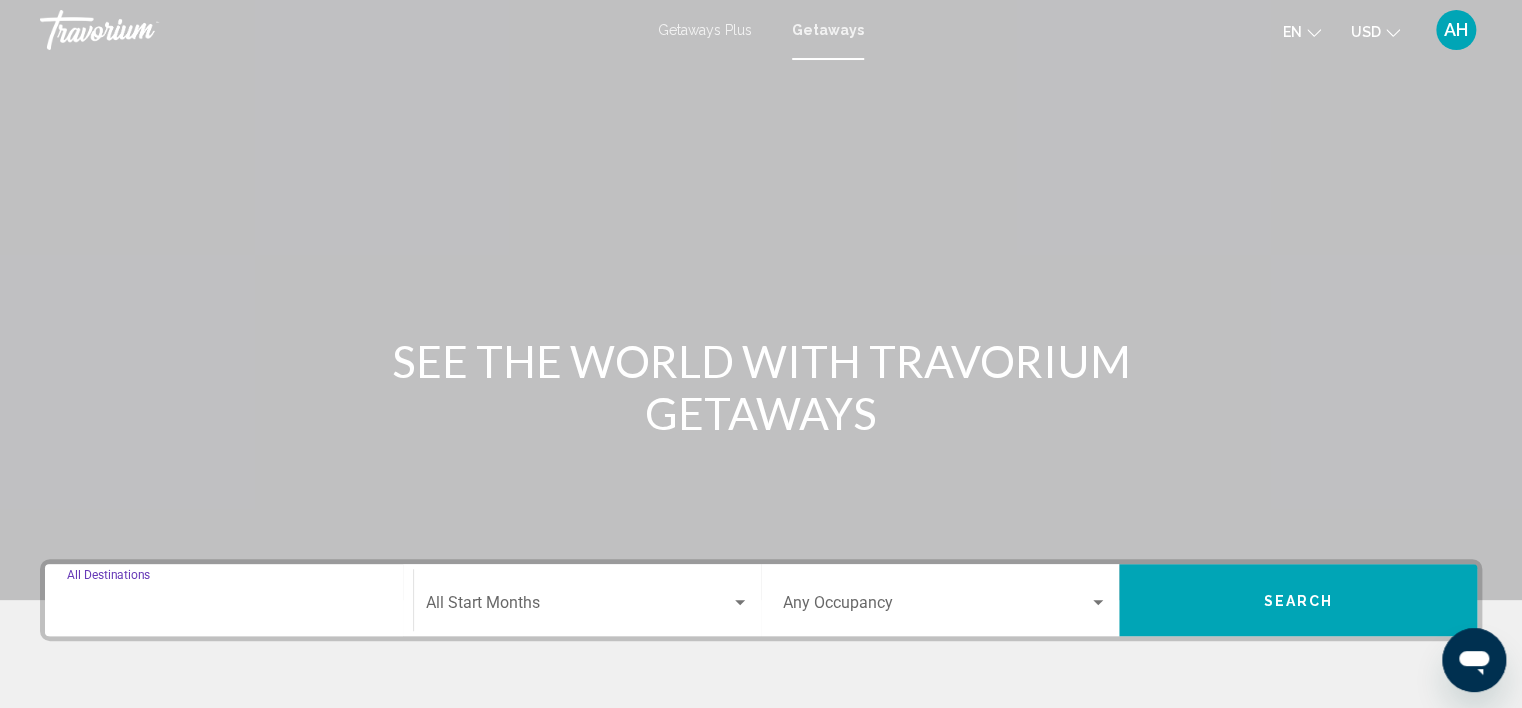 click on "Destination All Destinations" at bounding box center [229, 607] 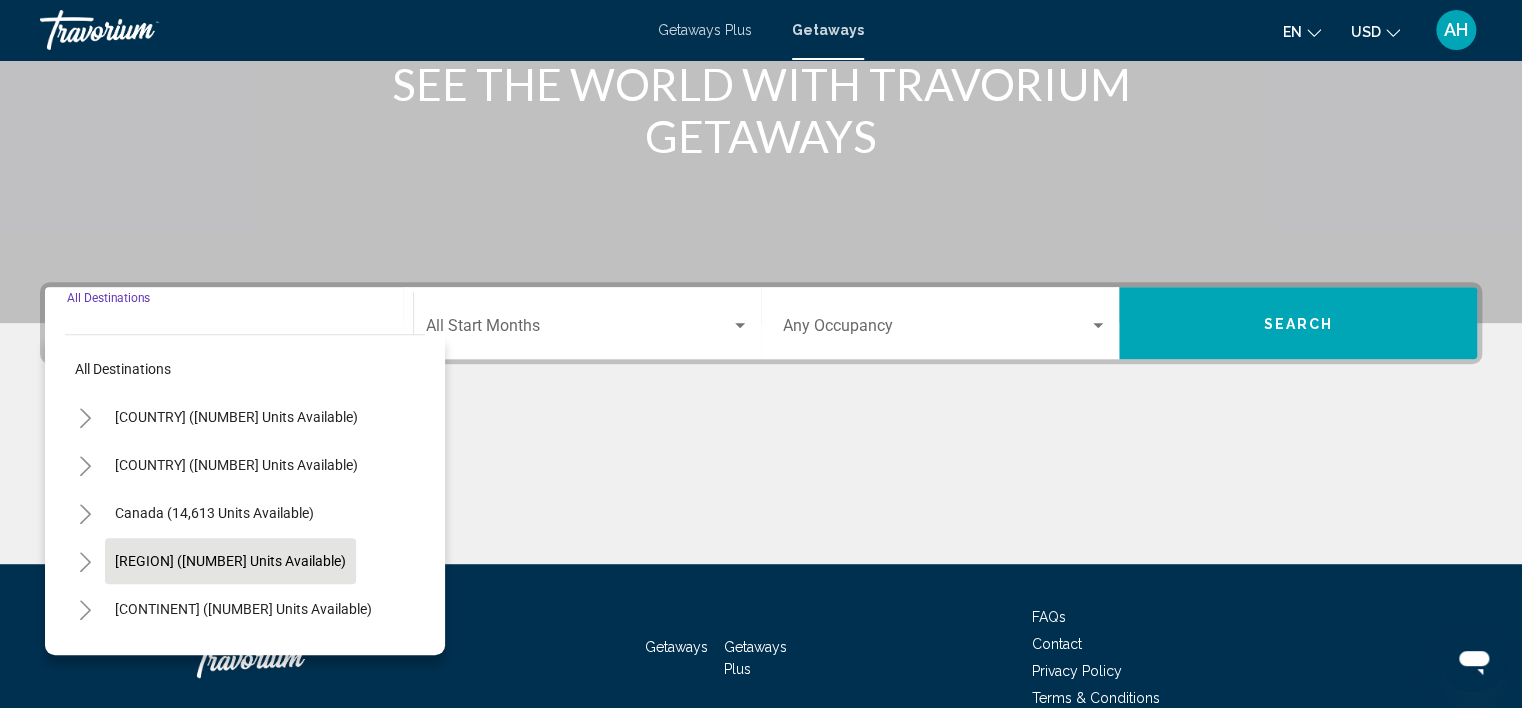 scroll, scrollTop: 377, scrollLeft: 0, axis: vertical 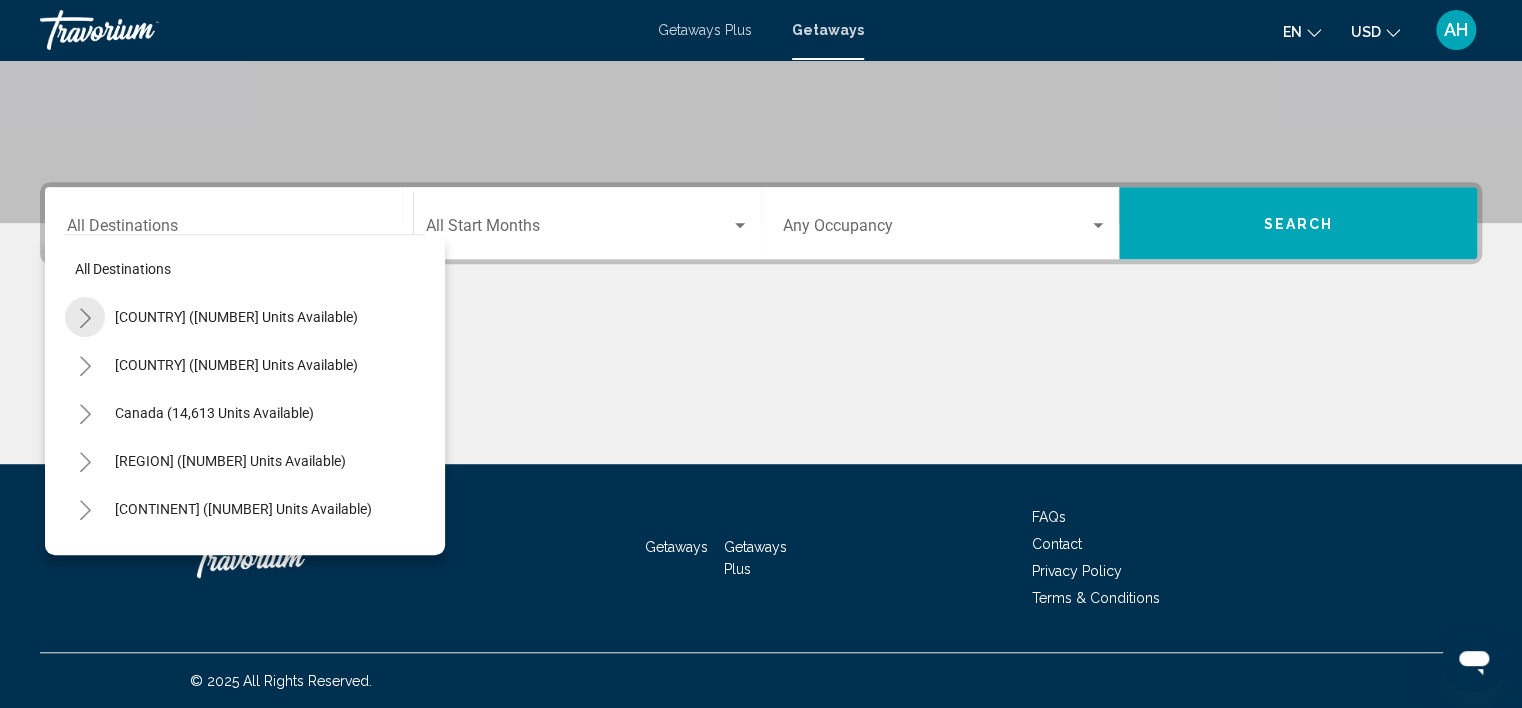 click 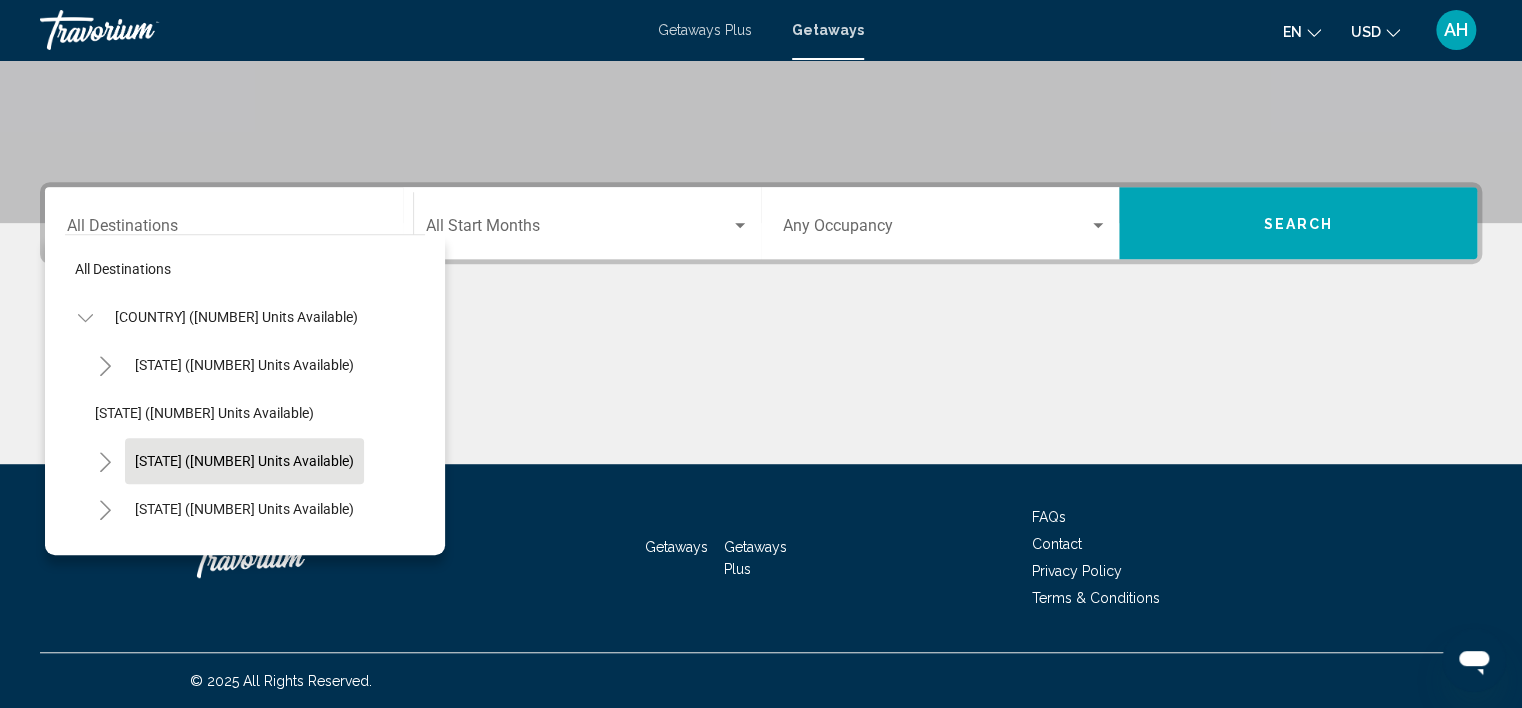 click on "[STATE] ([NUMBER] units available)" 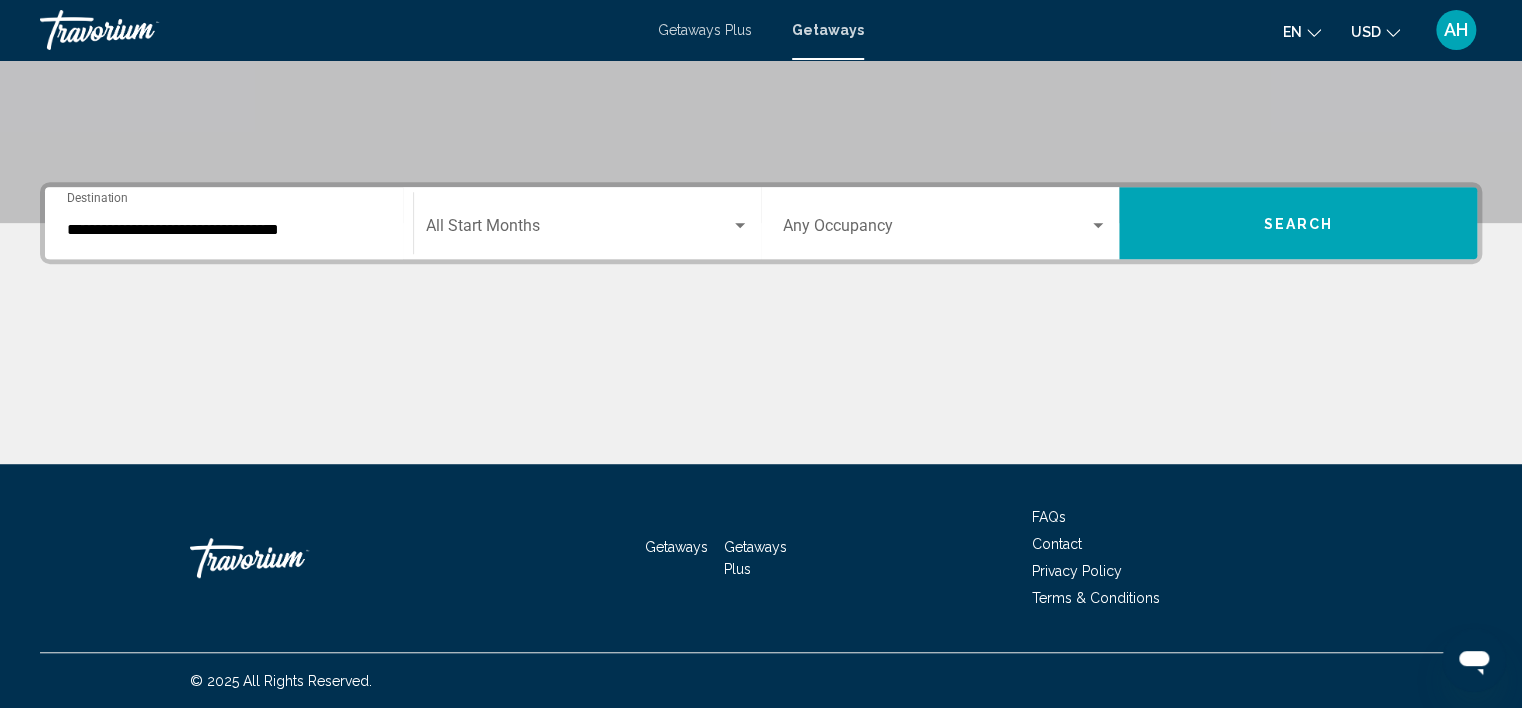click on "Start Month All Start Months" 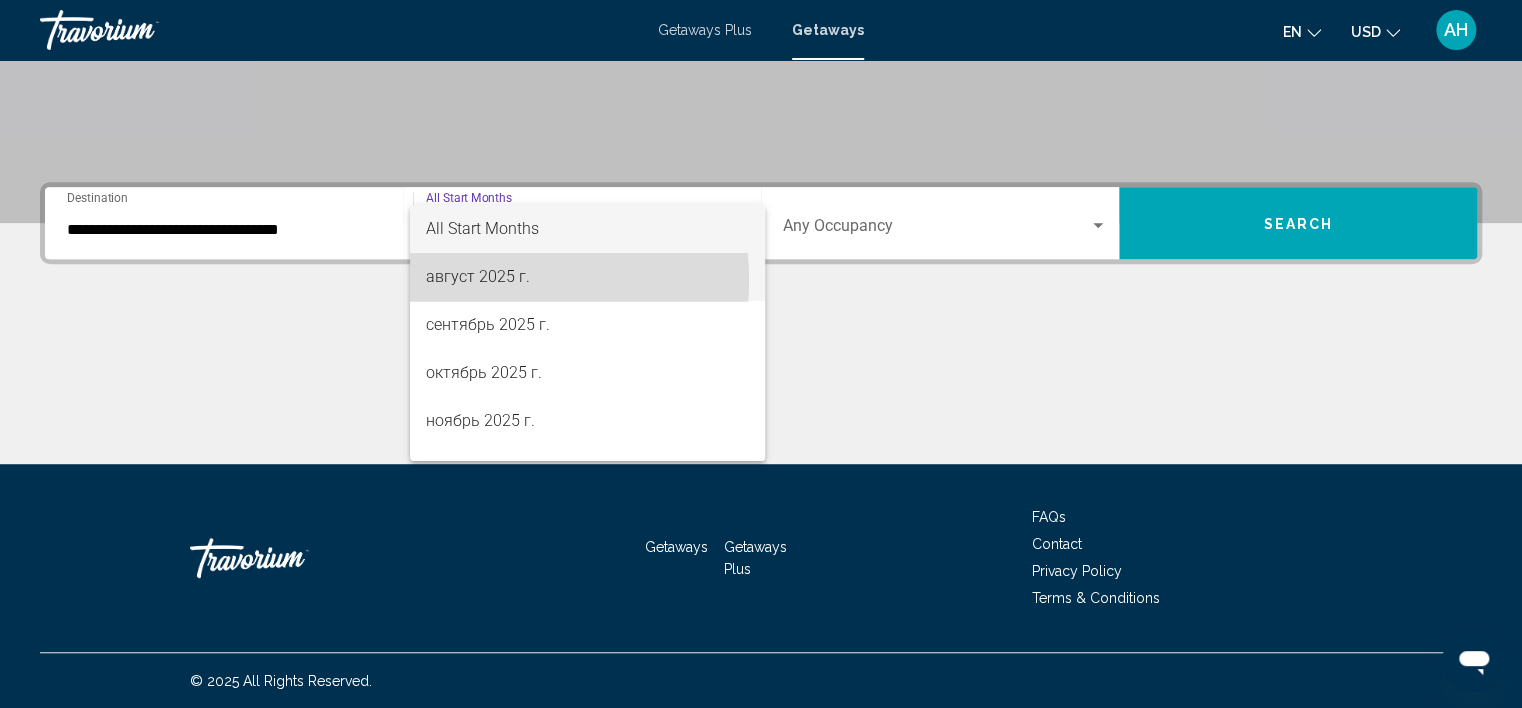 click on "август 2025 г." at bounding box center [587, 277] 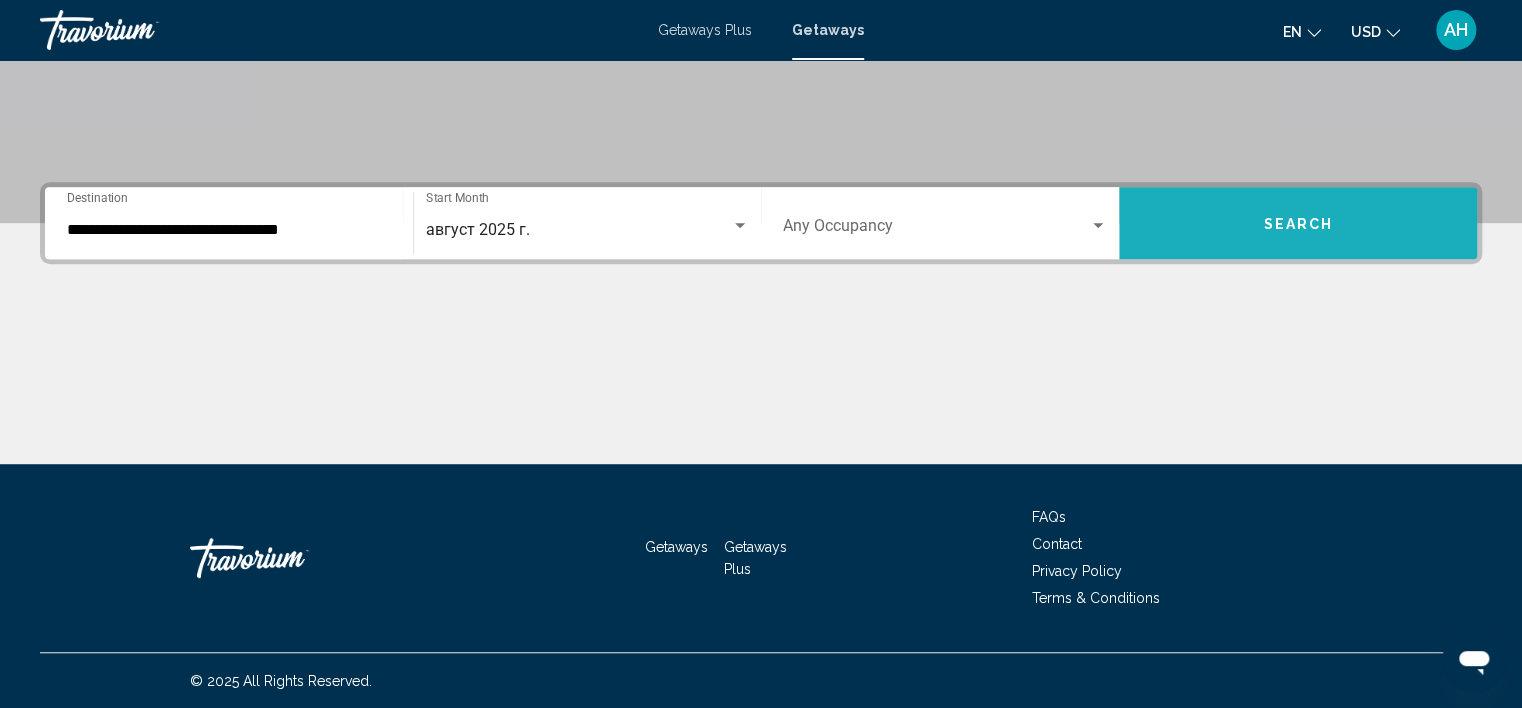click on "Search" at bounding box center (1298, 224) 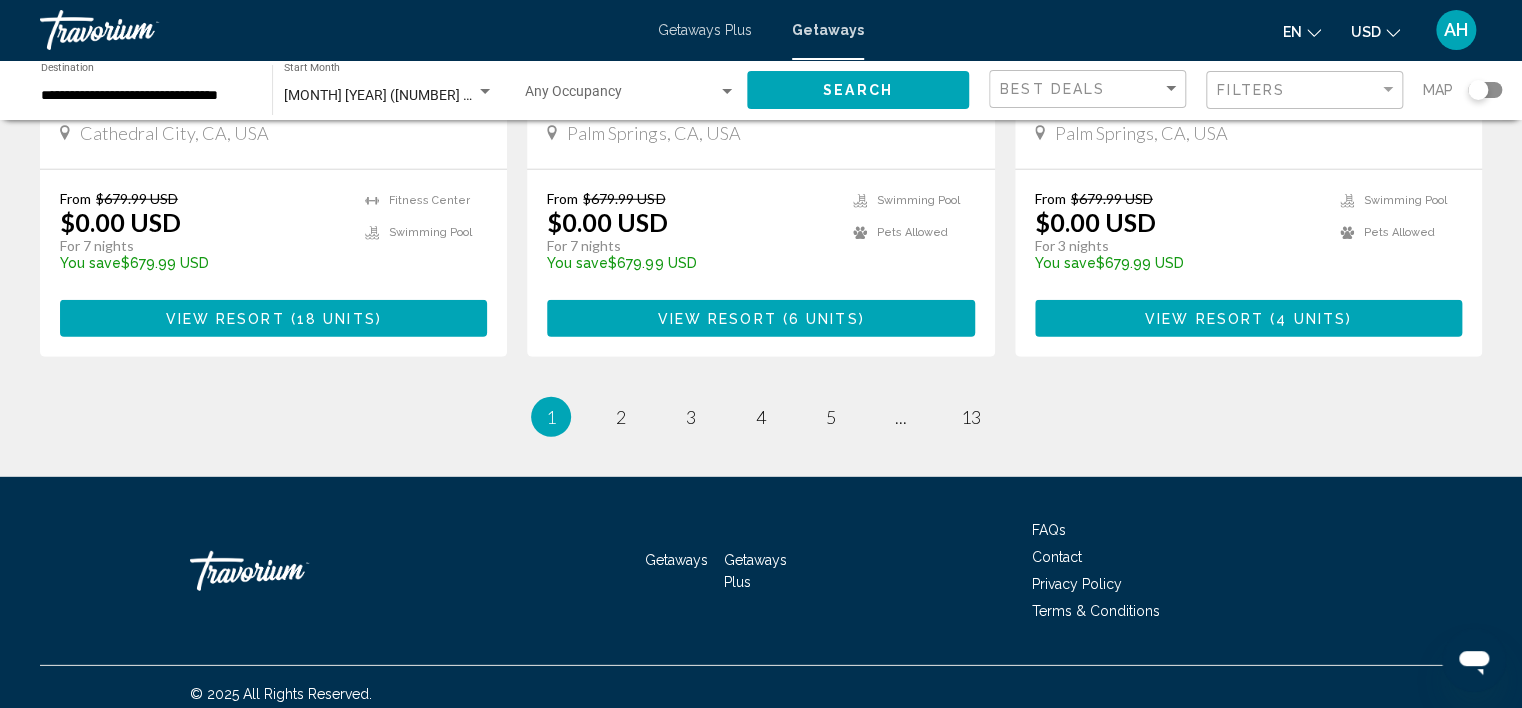 scroll, scrollTop: 2628, scrollLeft: 0, axis: vertical 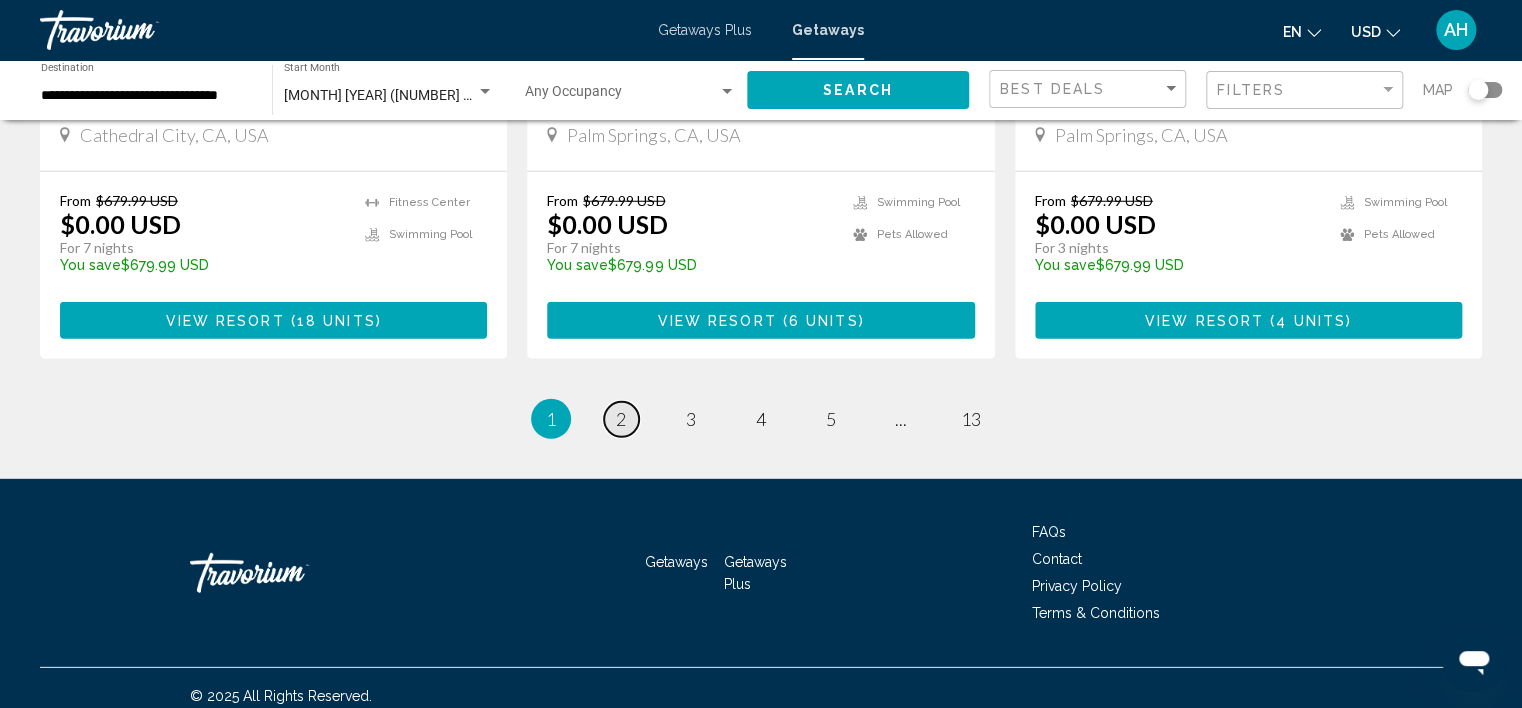 click on "2" at bounding box center (621, 419) 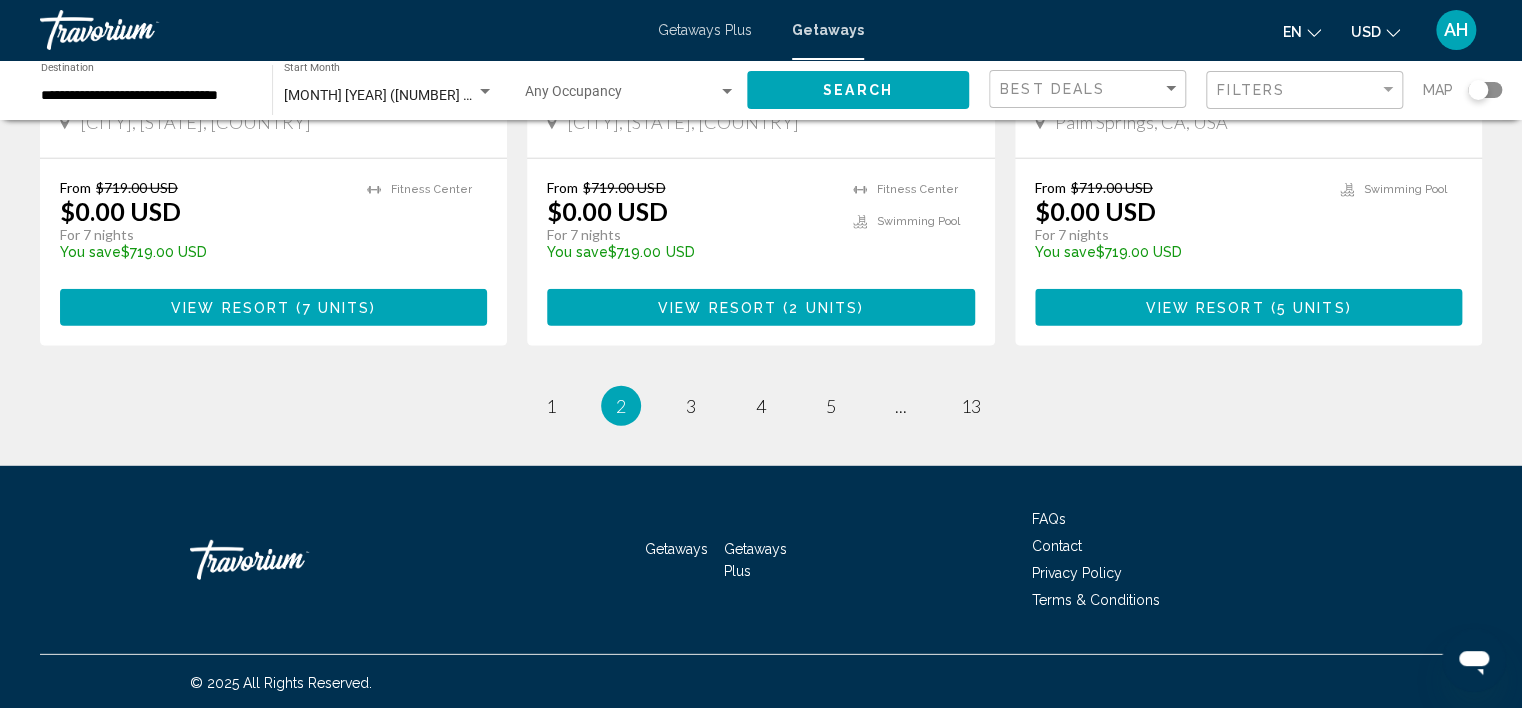 scroll, scrollTop: 2578, scrollLeft: 0, axis: vertical 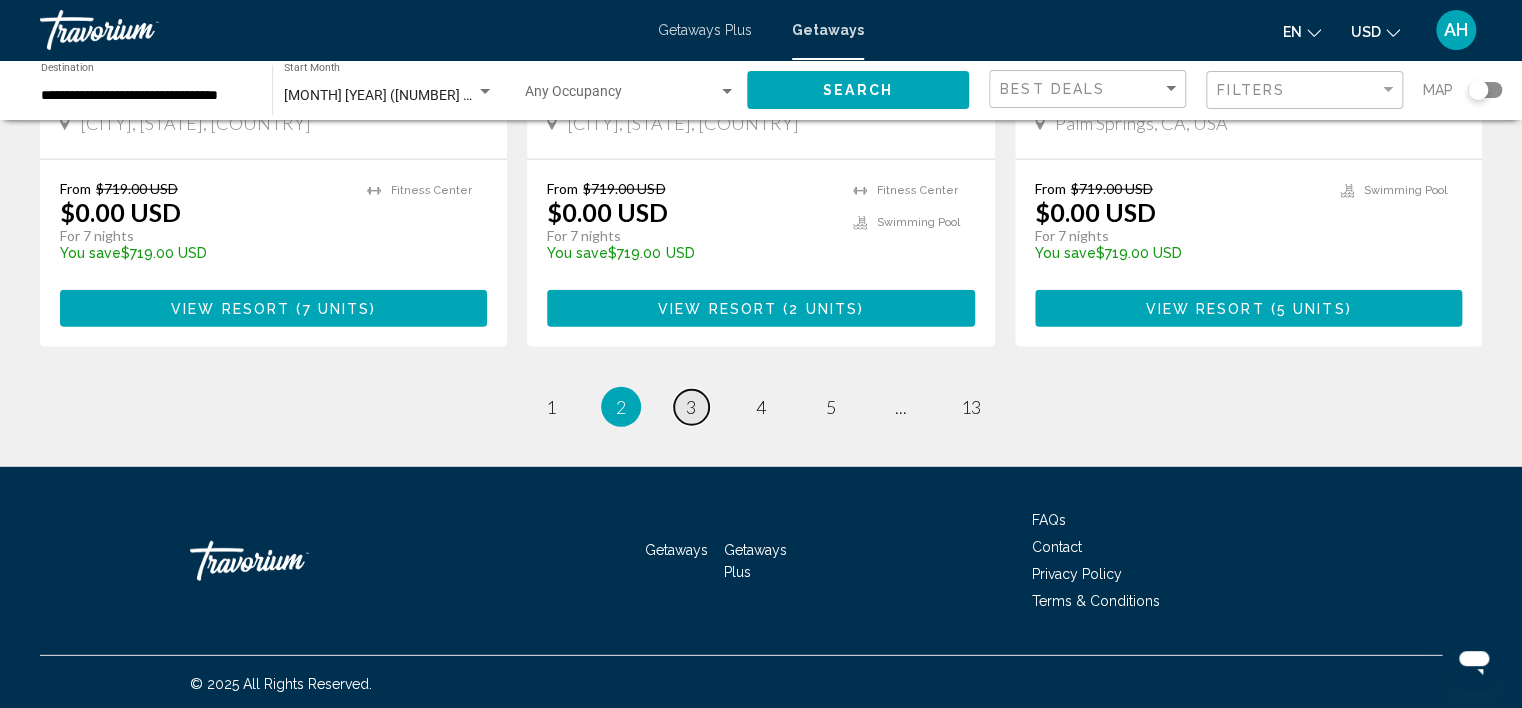 click on "page  3" at bounding box center (691, 407) 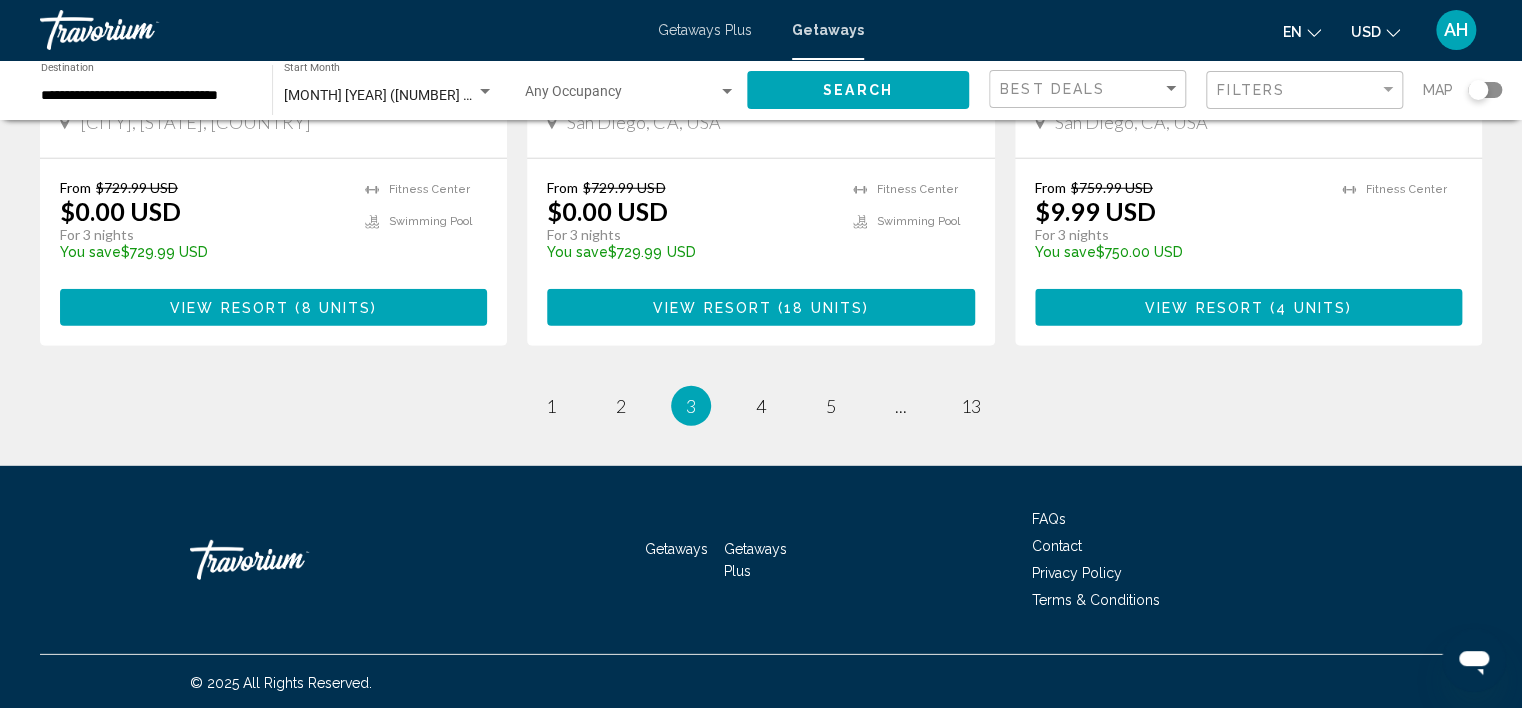 scroll, scrollTop: 2639, scrollLeft: 0, axis: vertical 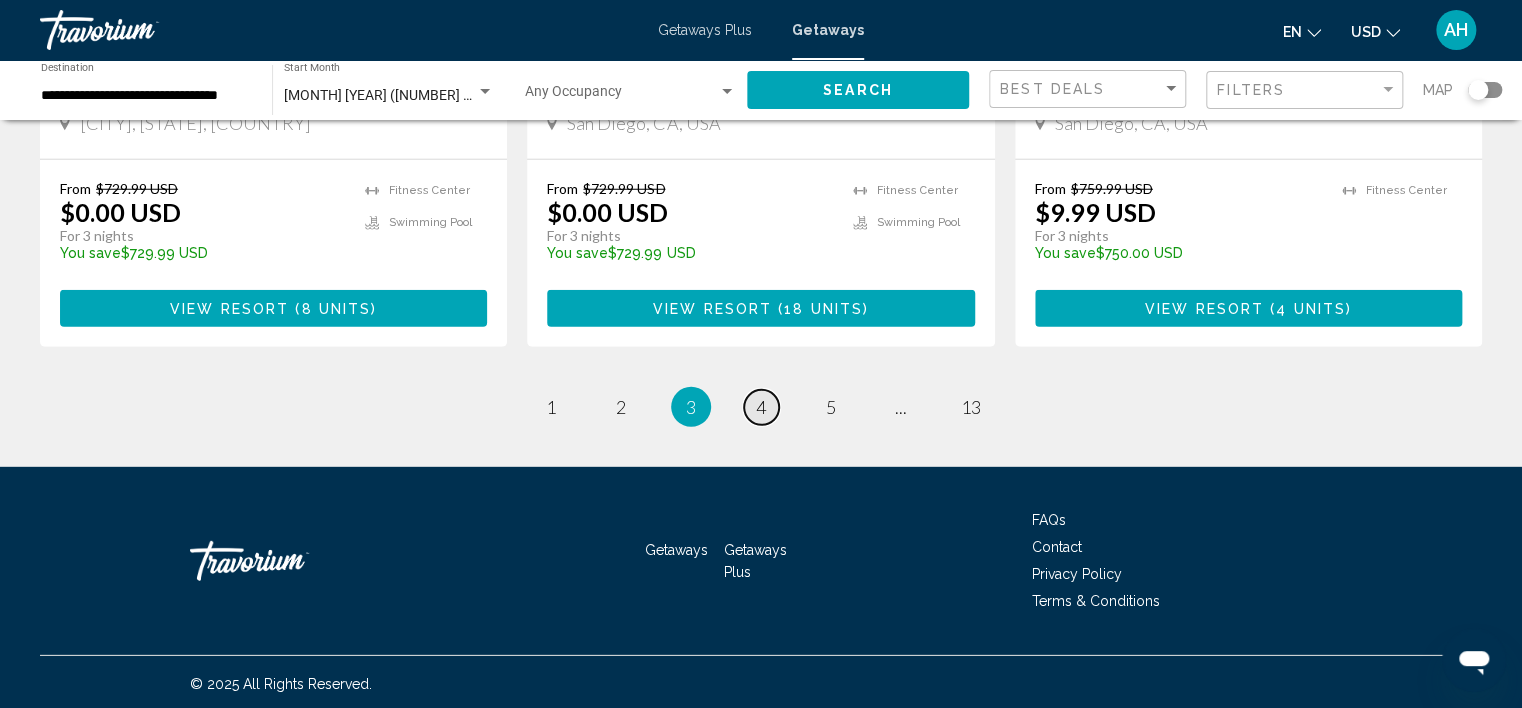 click on "page  4" at bounding box center (761, 407) 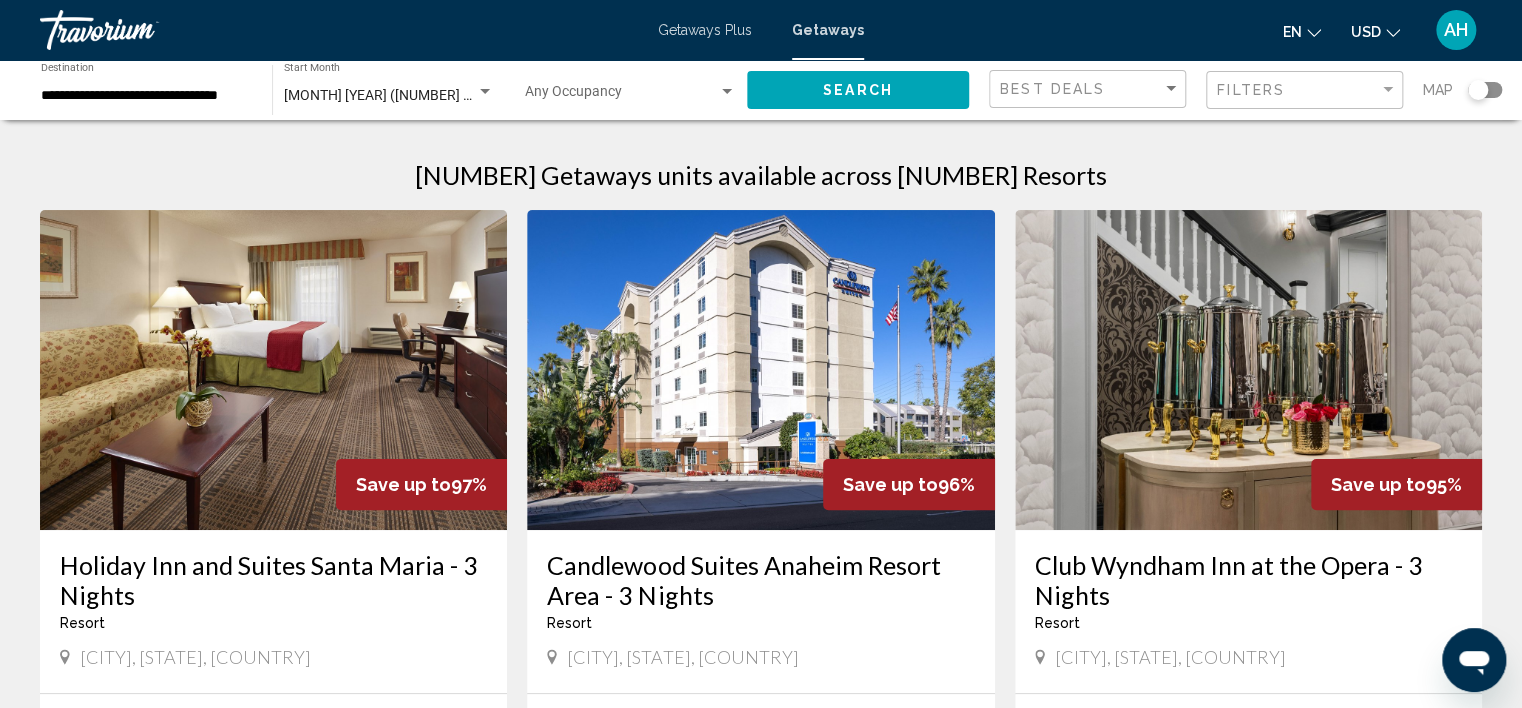 scroll, scrollTop: 184, scrollLeft: 0, axis: vertical 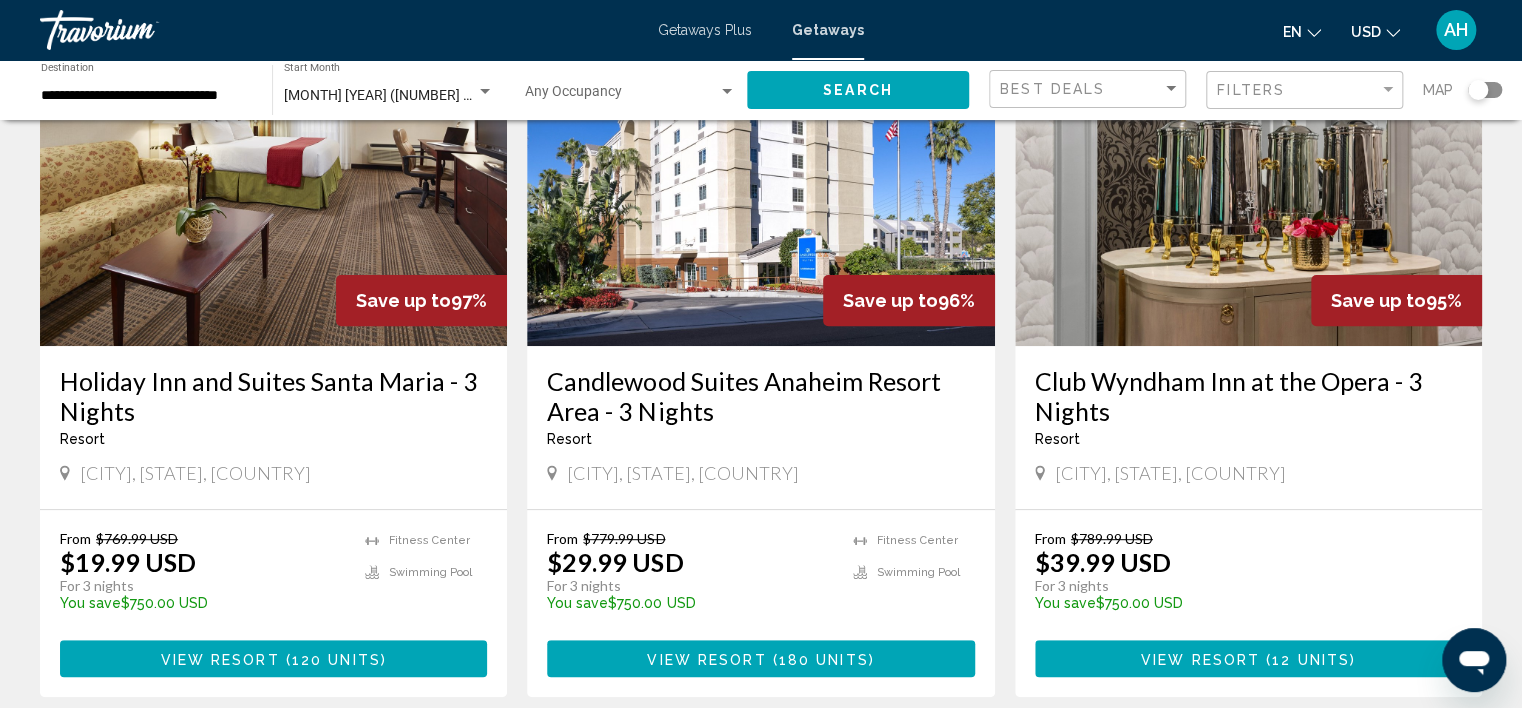 click on "Candlewood Suites Anaheim Resort Area - 3 Nights" at bounding box center (760, 396) 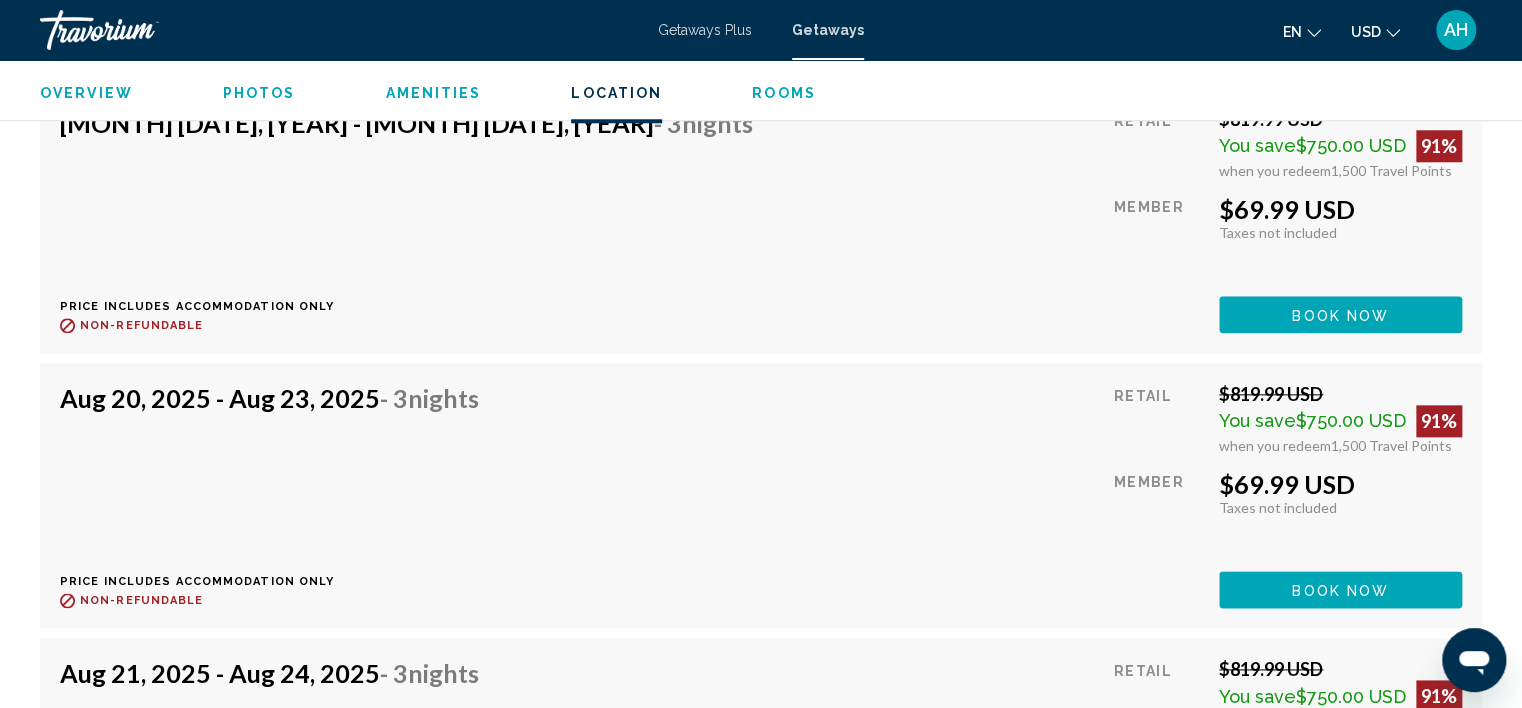 scroll, scrollTop: 8557, scrollLeft: 0, axis: vertical 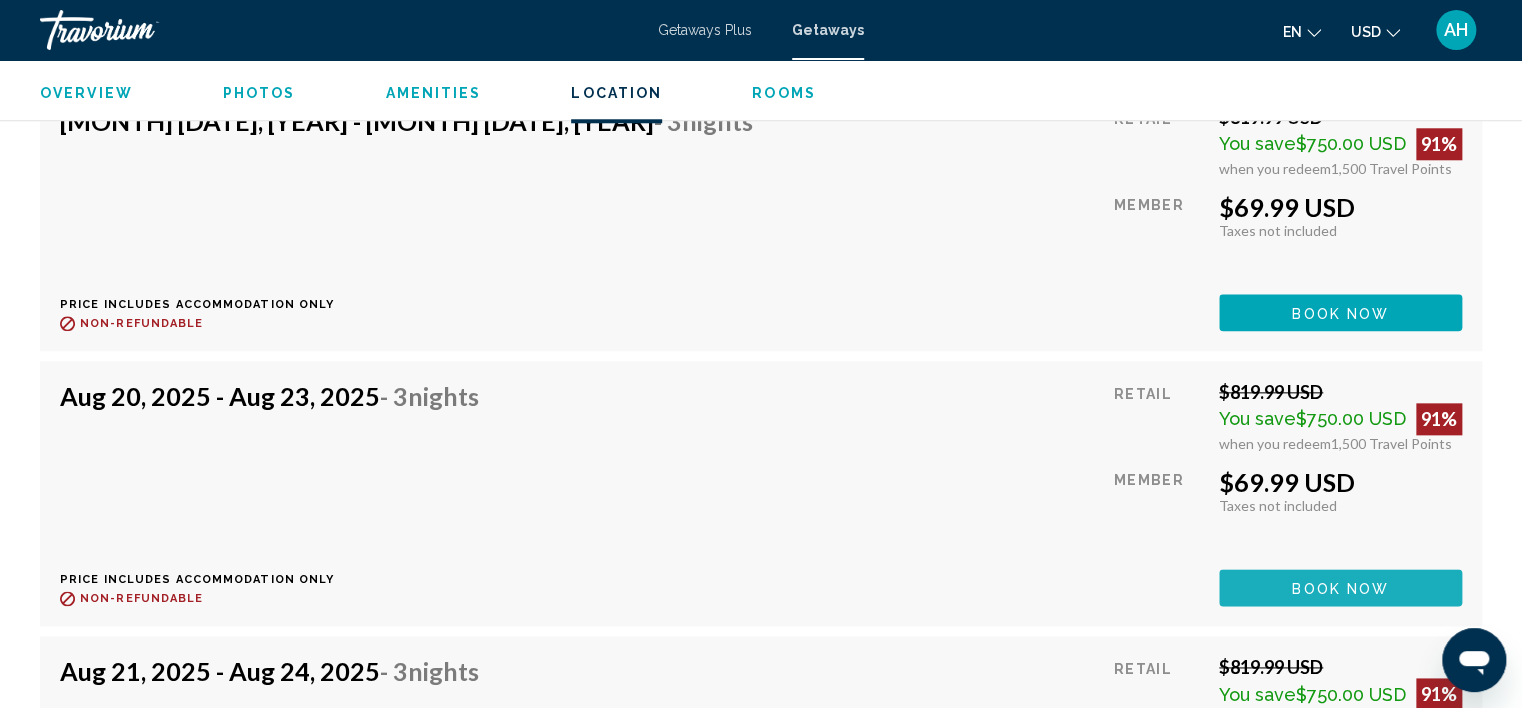 click on "Book now" at bounding box center [1340, 588] 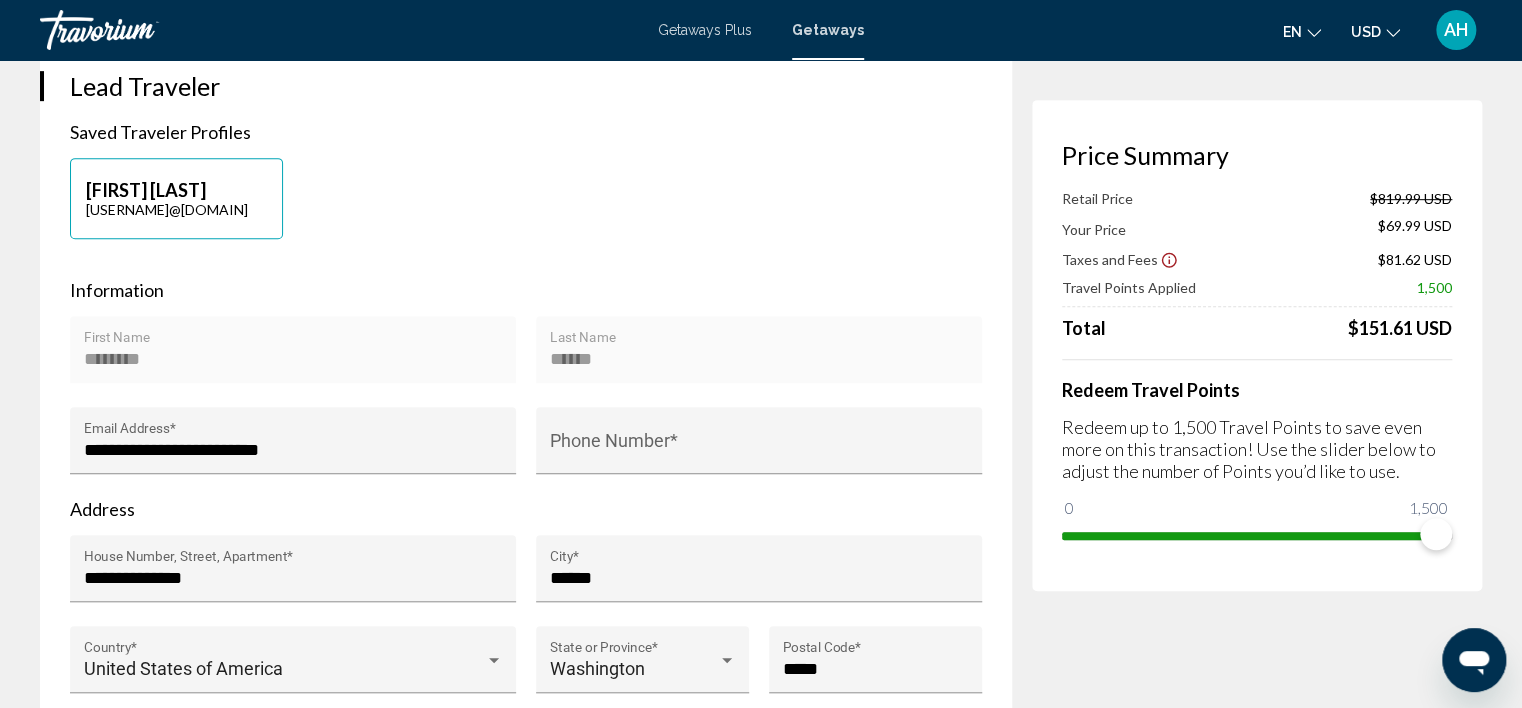 scroll, scrollTop: 448, scrollLeft: 0, axis: vertical 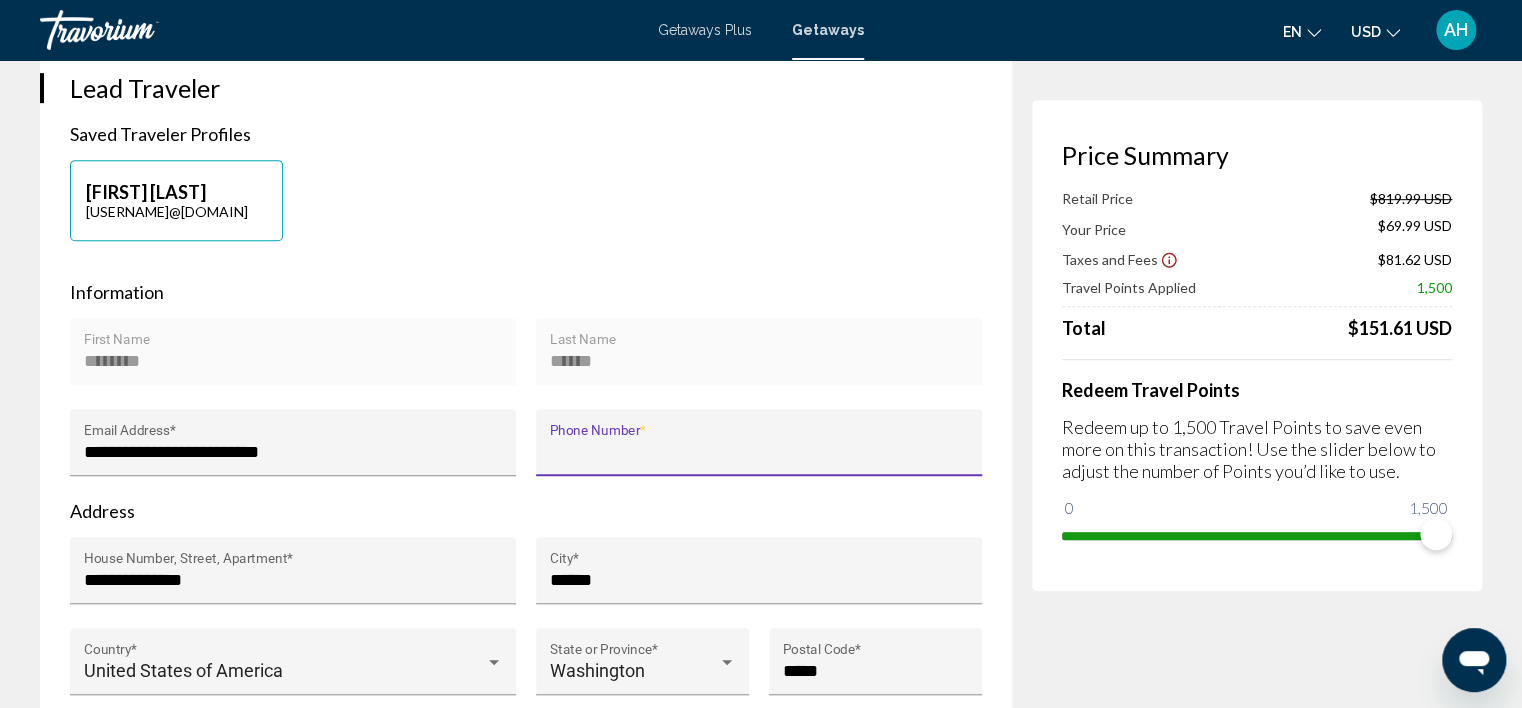 click on "Phone Number  *" at bounding box center (759, 452) 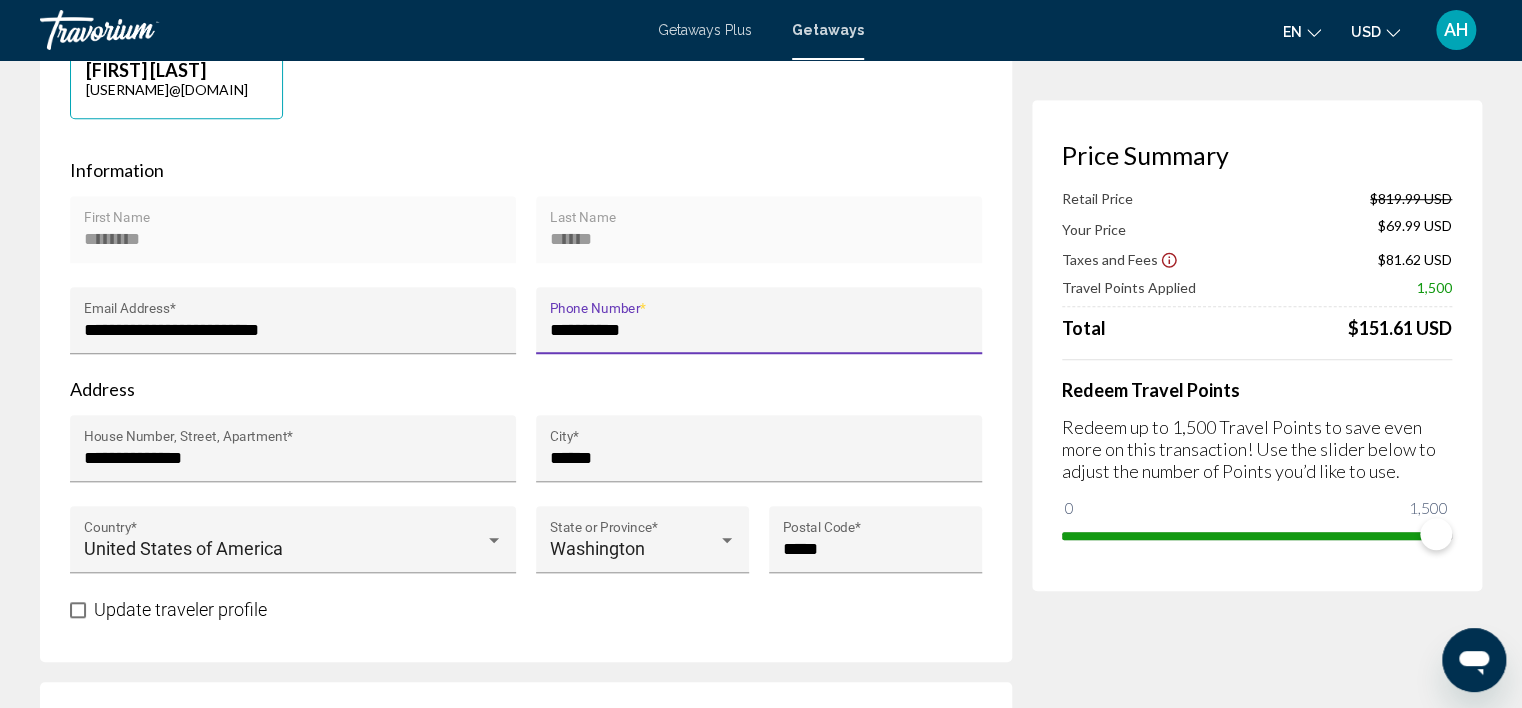 scroll, scrollTop: 571, scrollLeft: 0, axis: vertical 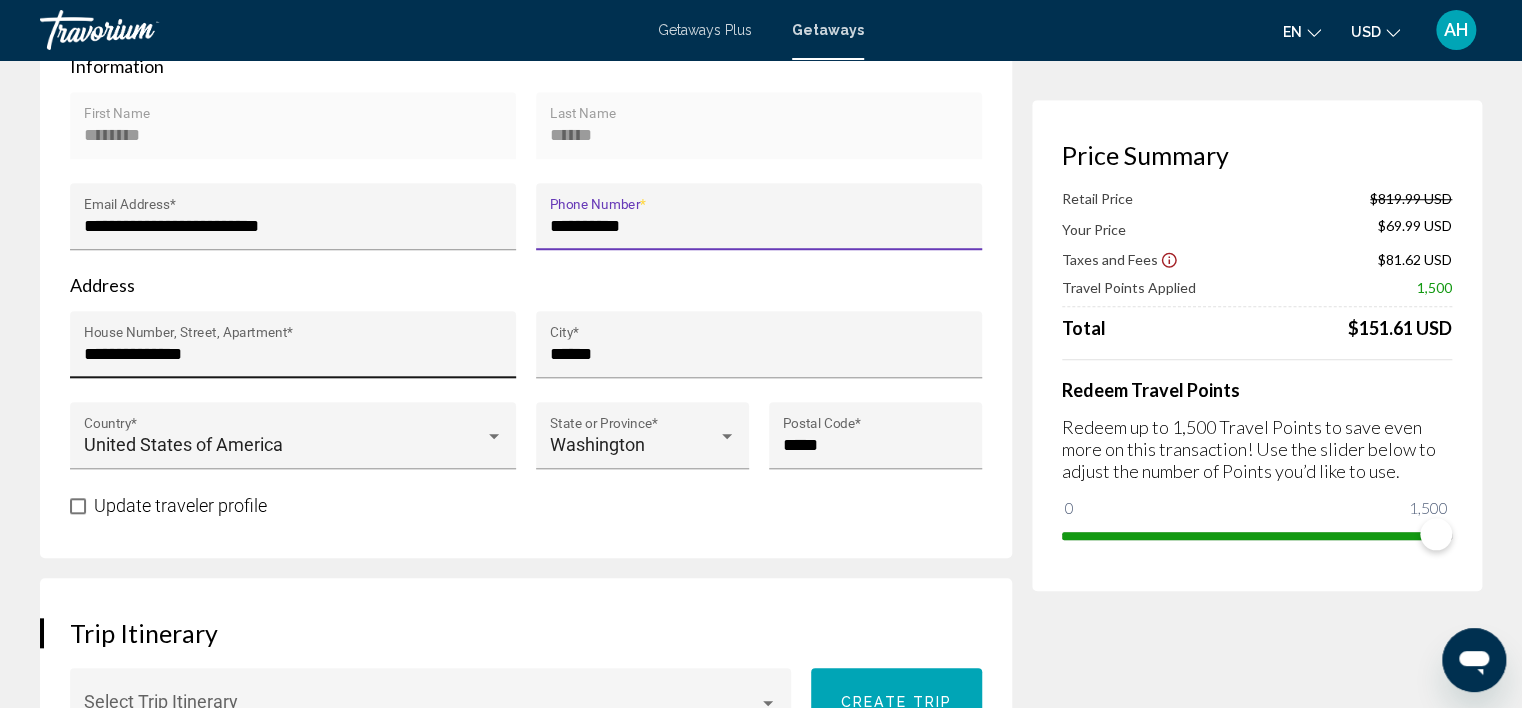 type on "**********" 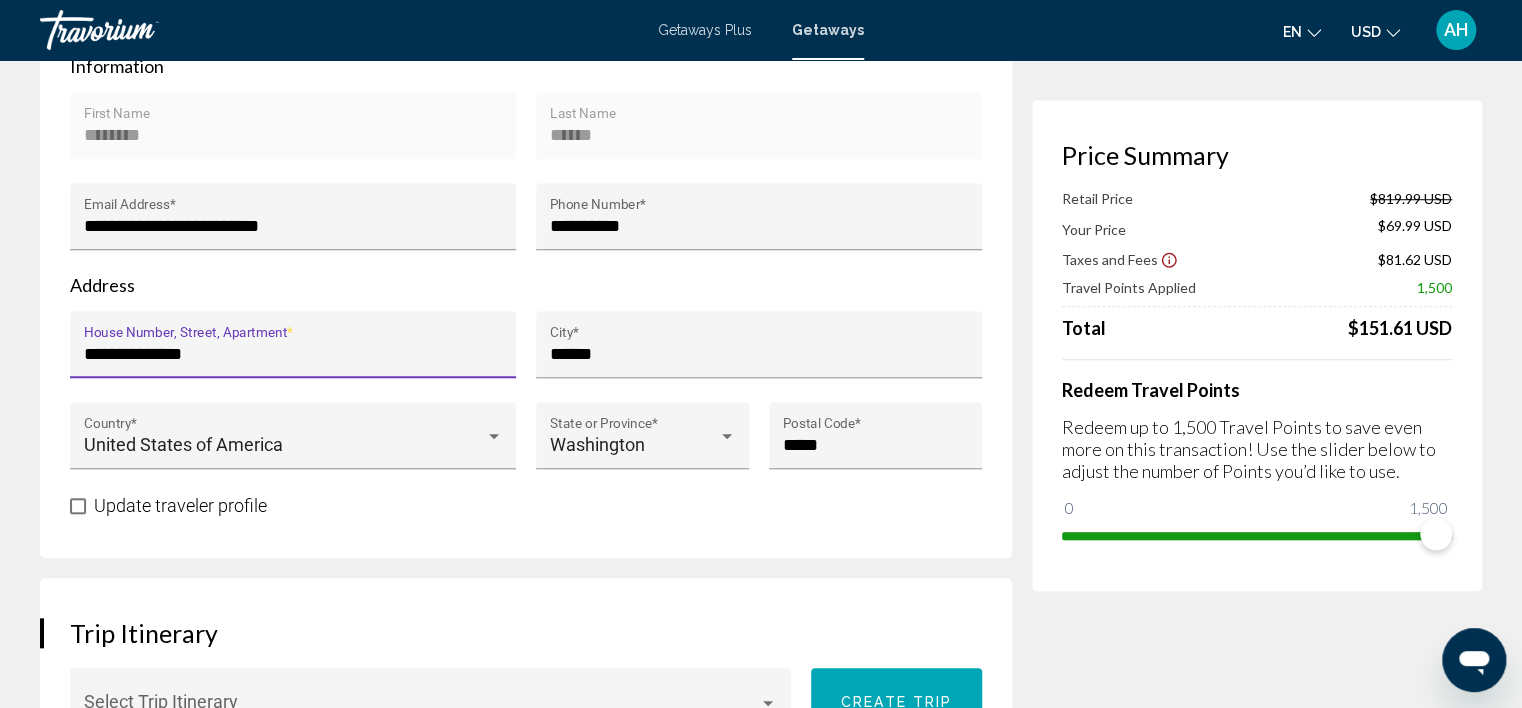 type on "**********" 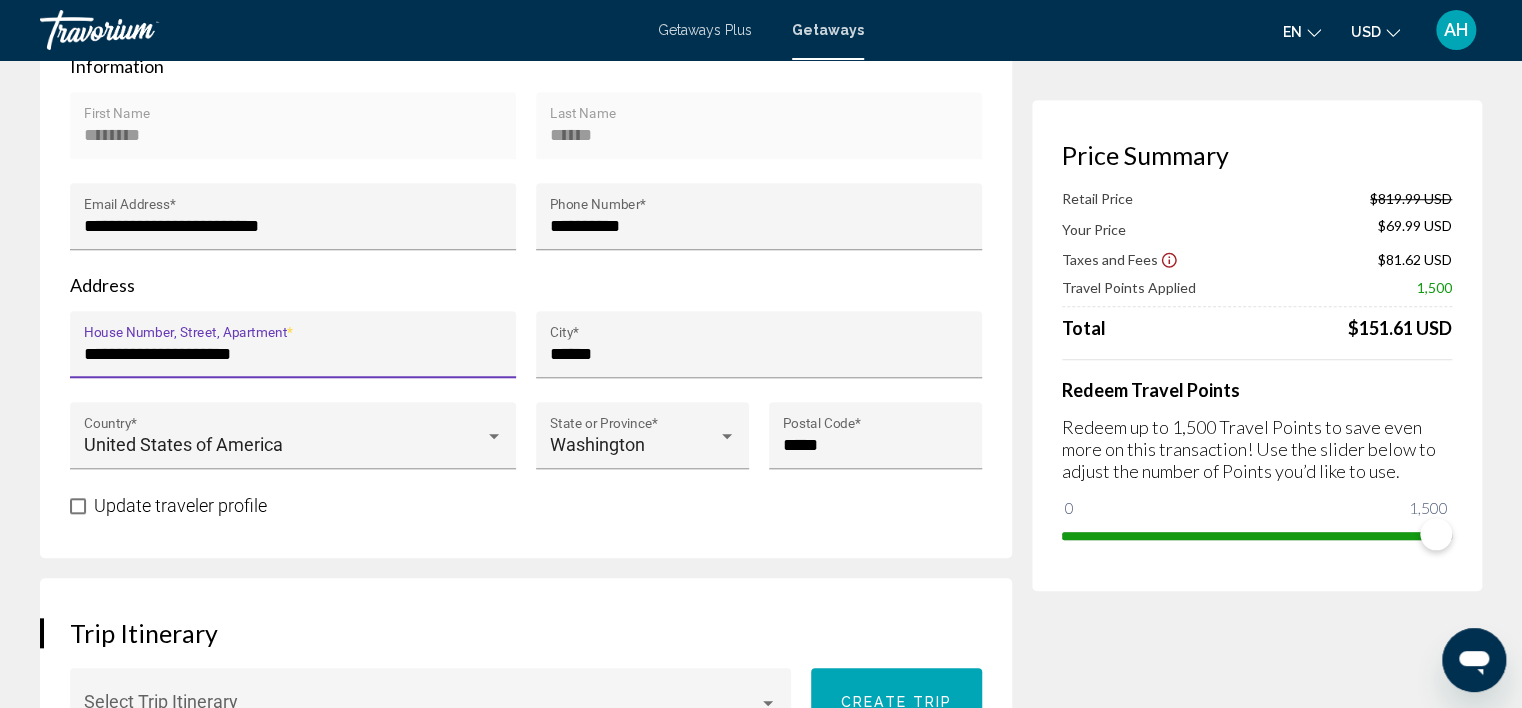 type on "**********" 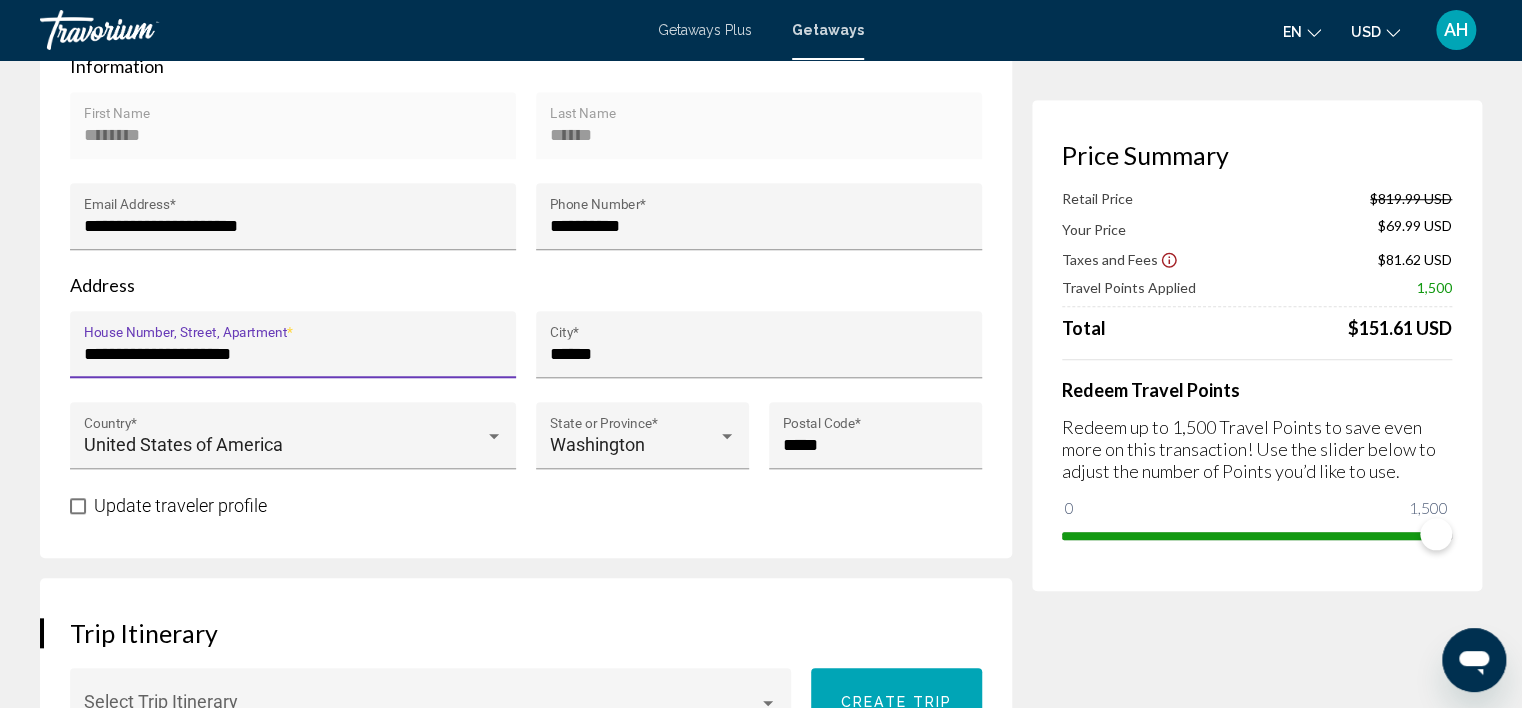 scroll, scrollTop: 0, scrollLeft: 0, axis: both 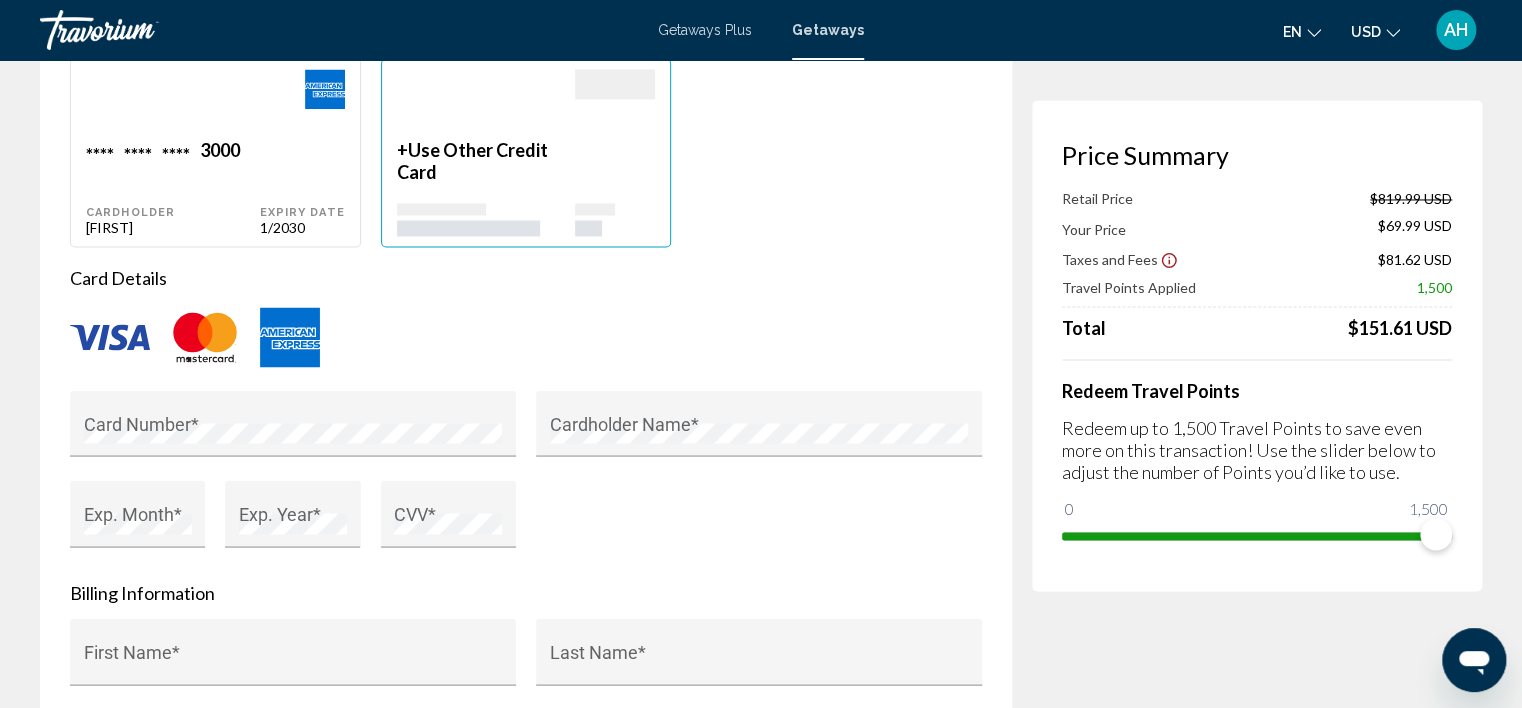 click on "Expiry Date [DATE]" at bounding box center [302, 187] 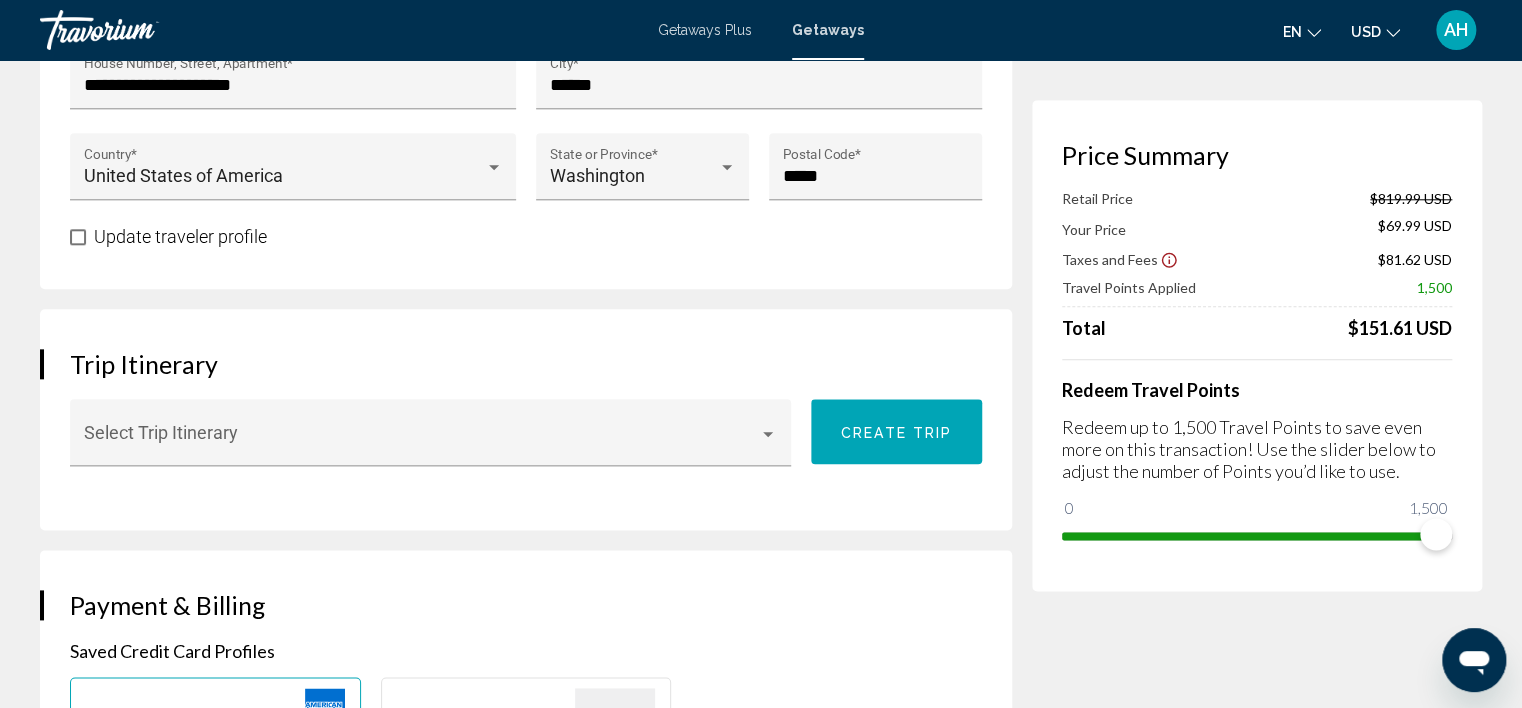 scroll, scrollTop: 916, scrollLeft: 0, axis: vertical 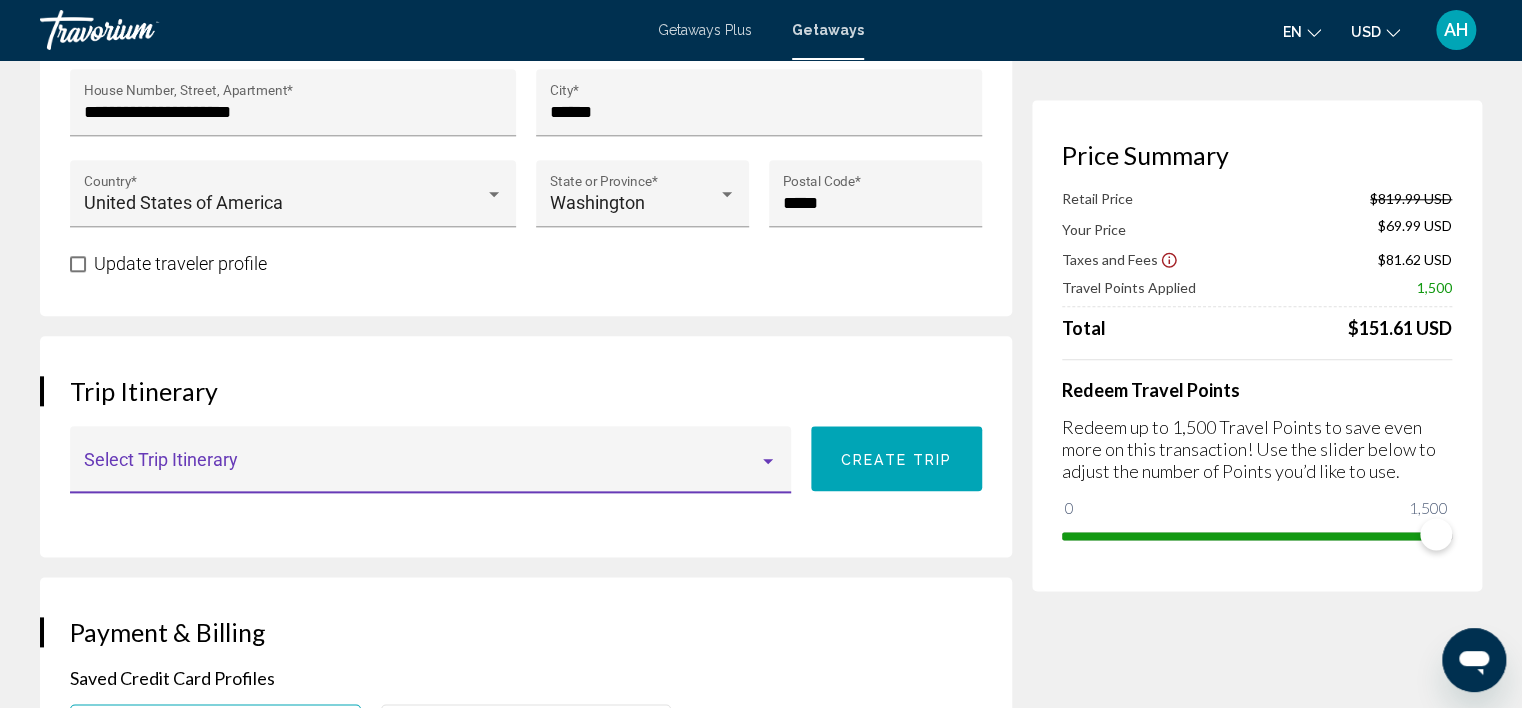 click at bounding box center (431, 469) 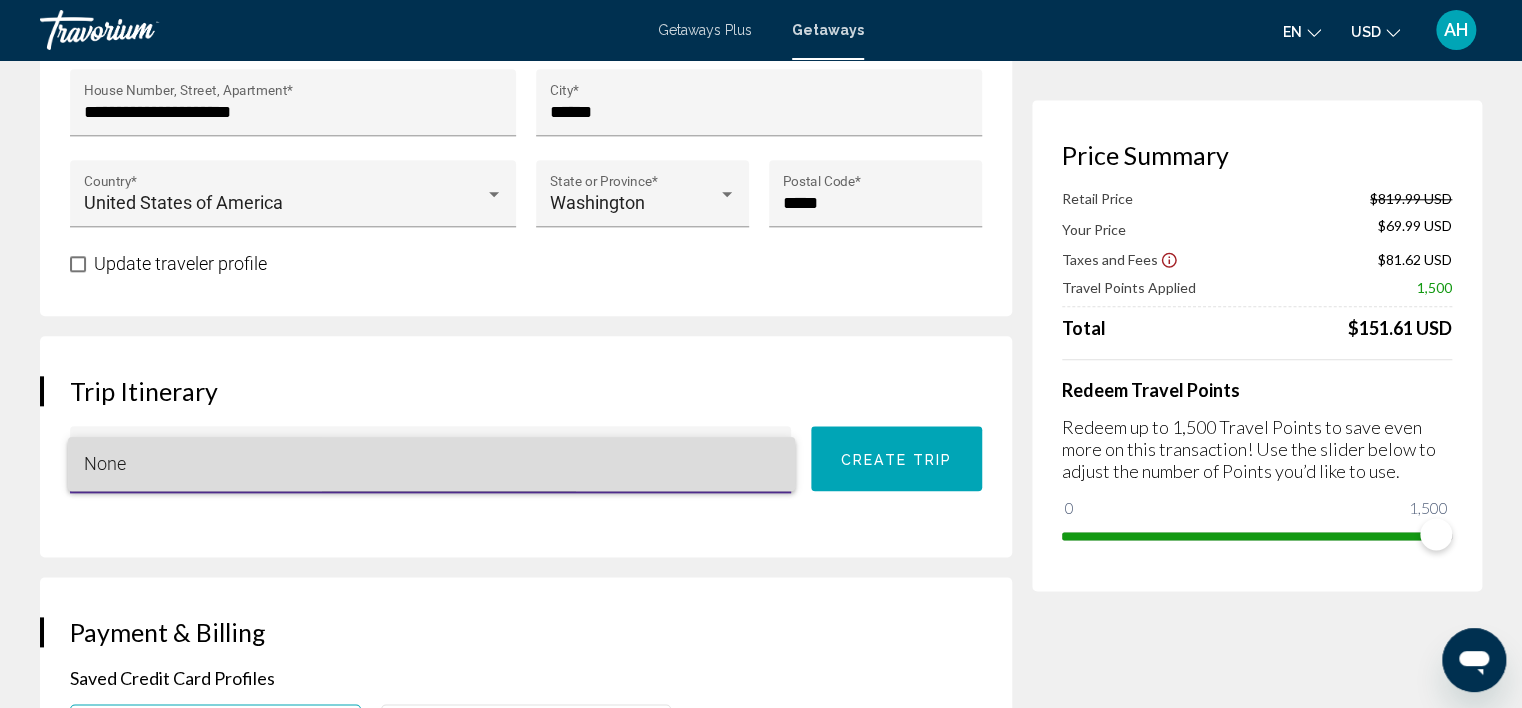 click on "None" at bounding box center (431, 464) 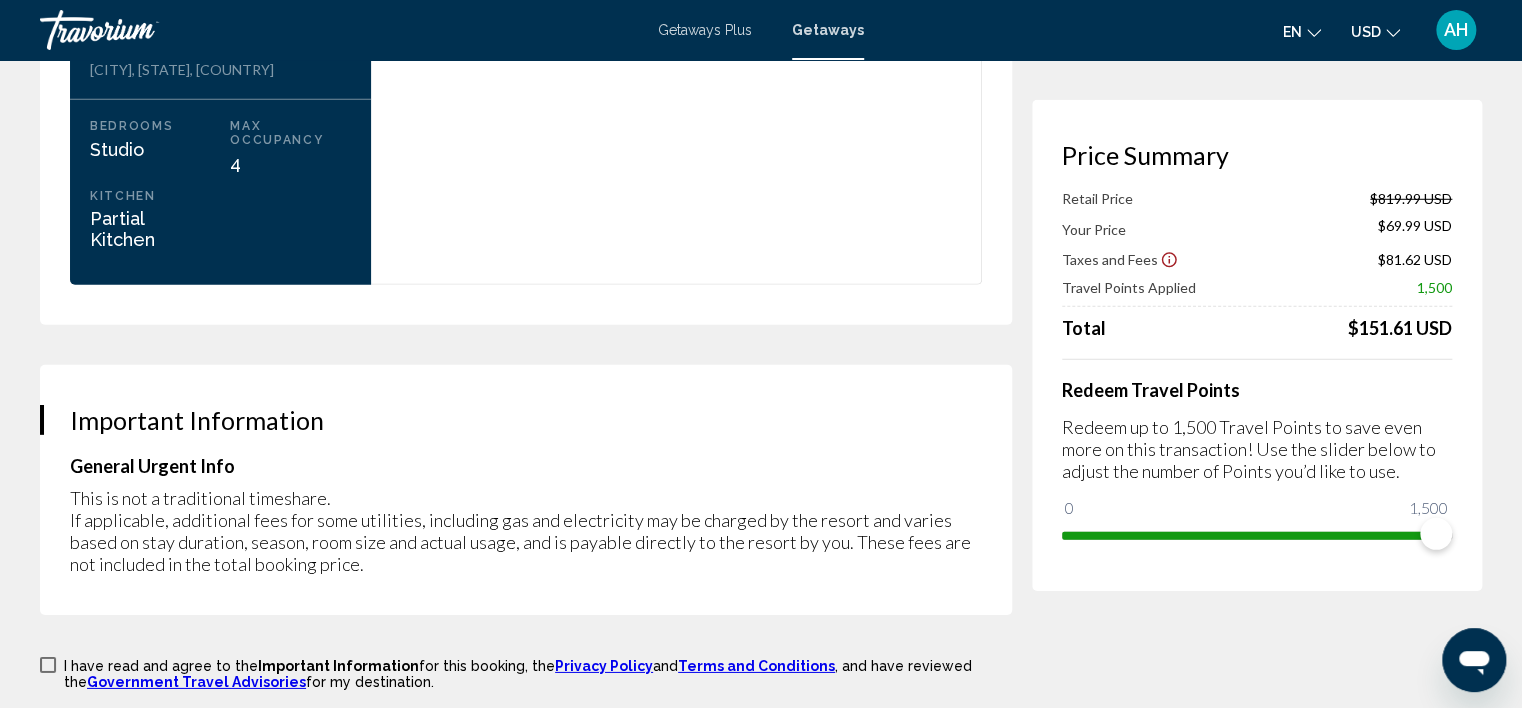 scroll, scrollTop: 2940, scrollLeft: 0, axis: vertical 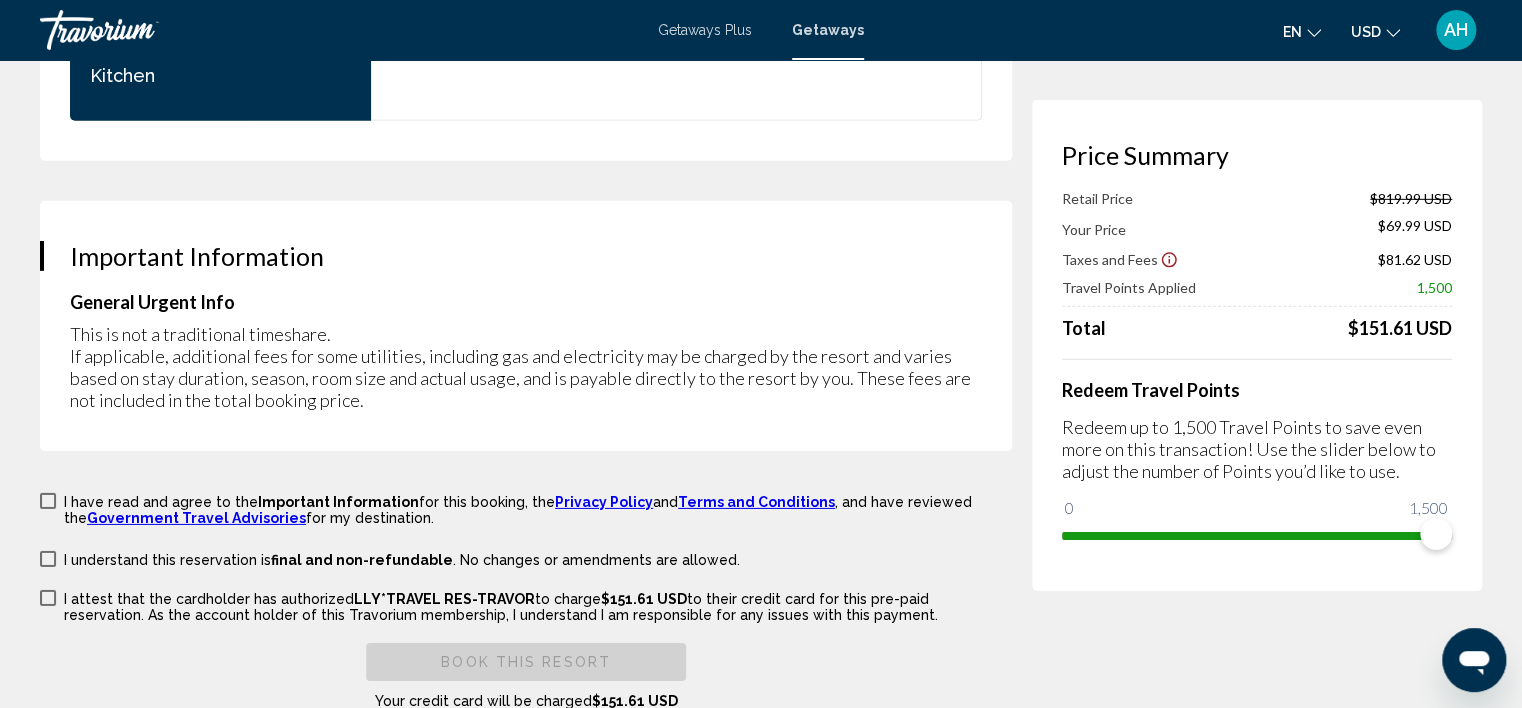 click at bounding box center (48, 501) 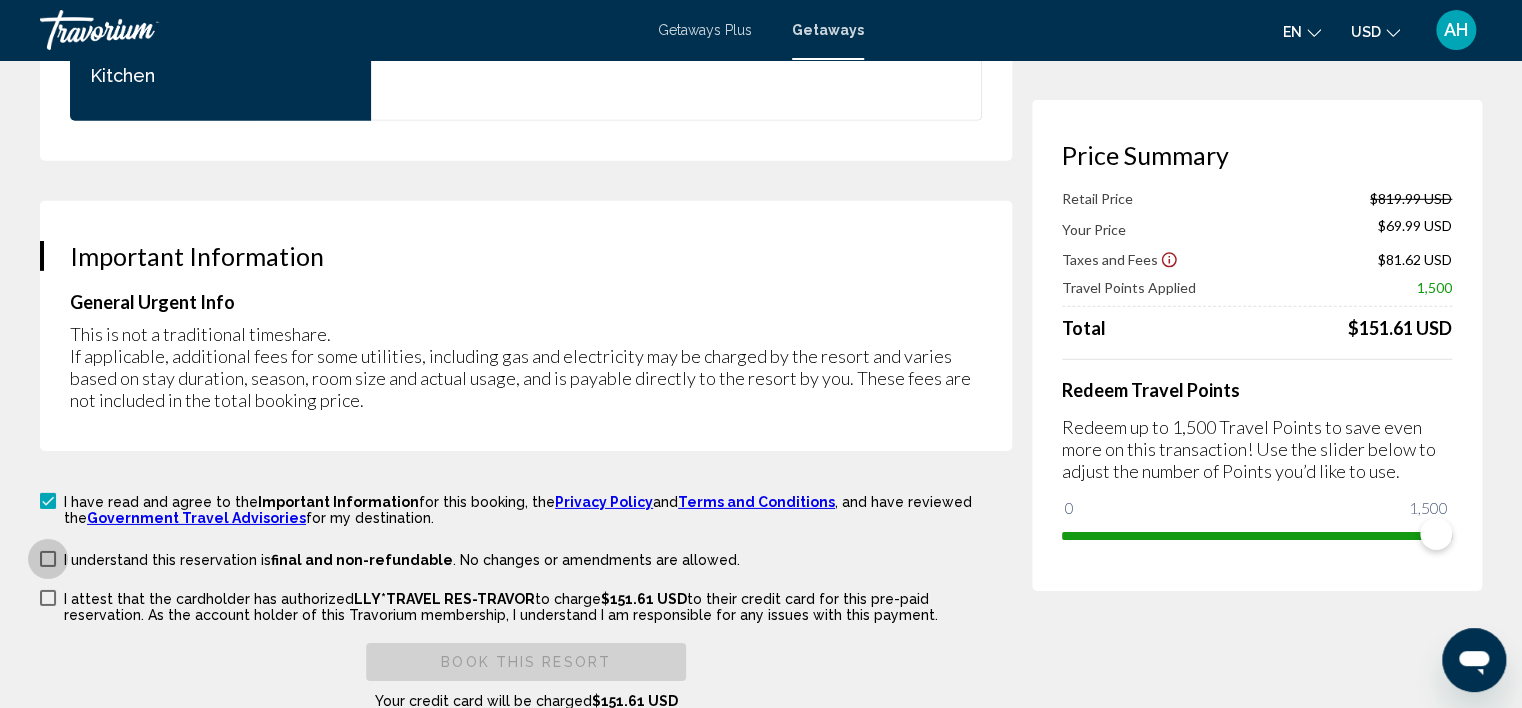 click at bounding box center [48, 559] 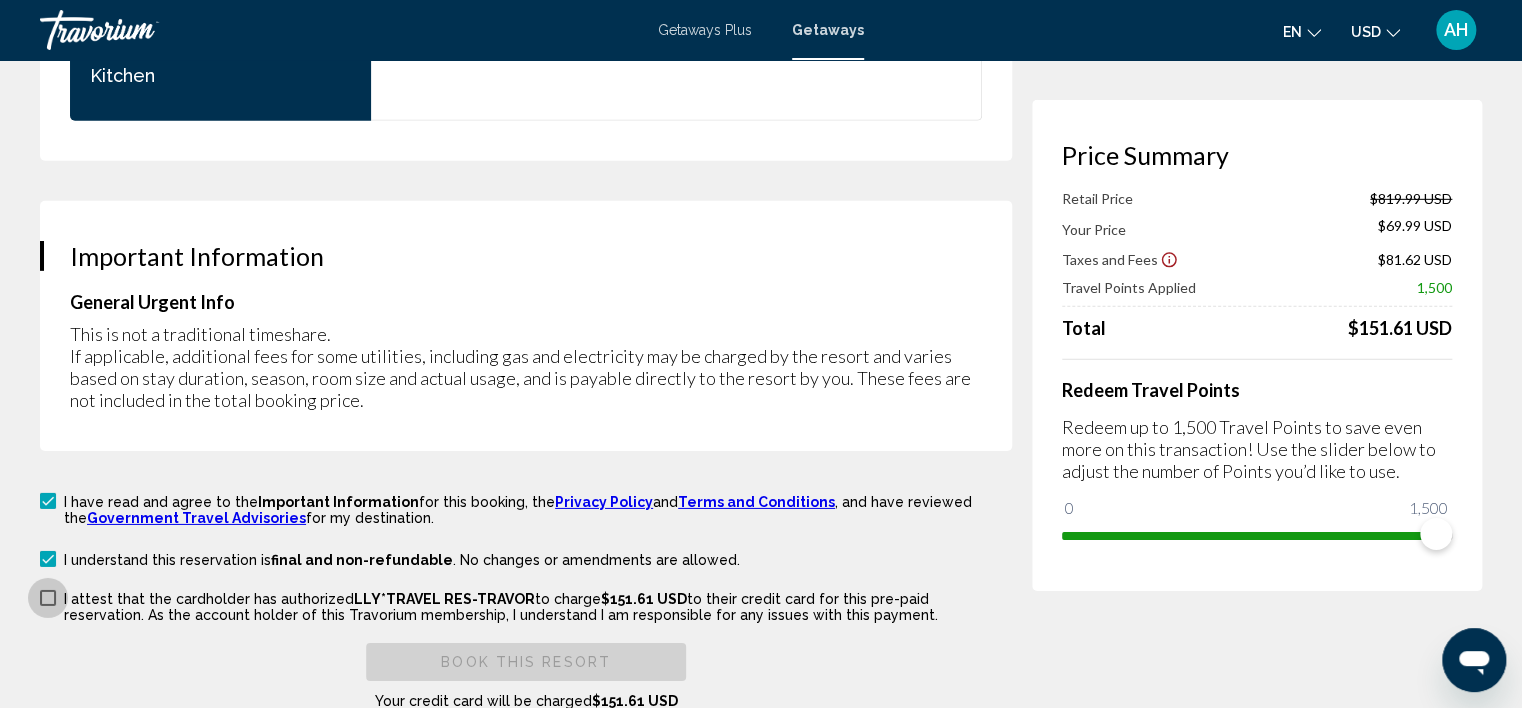 click at bounding box center [48, 598] 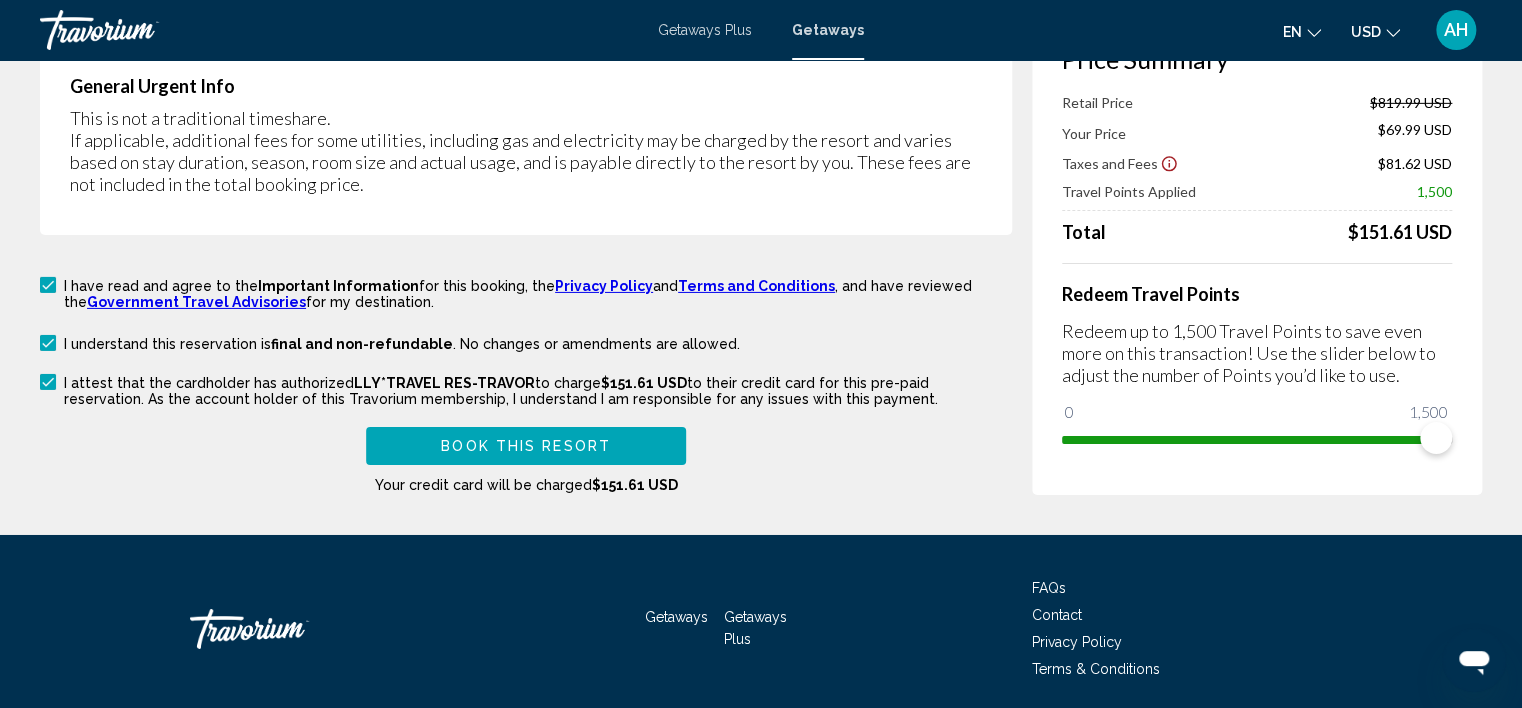 scroll, scrollTop: 3190, scrollLeft: 0, axis: vertical 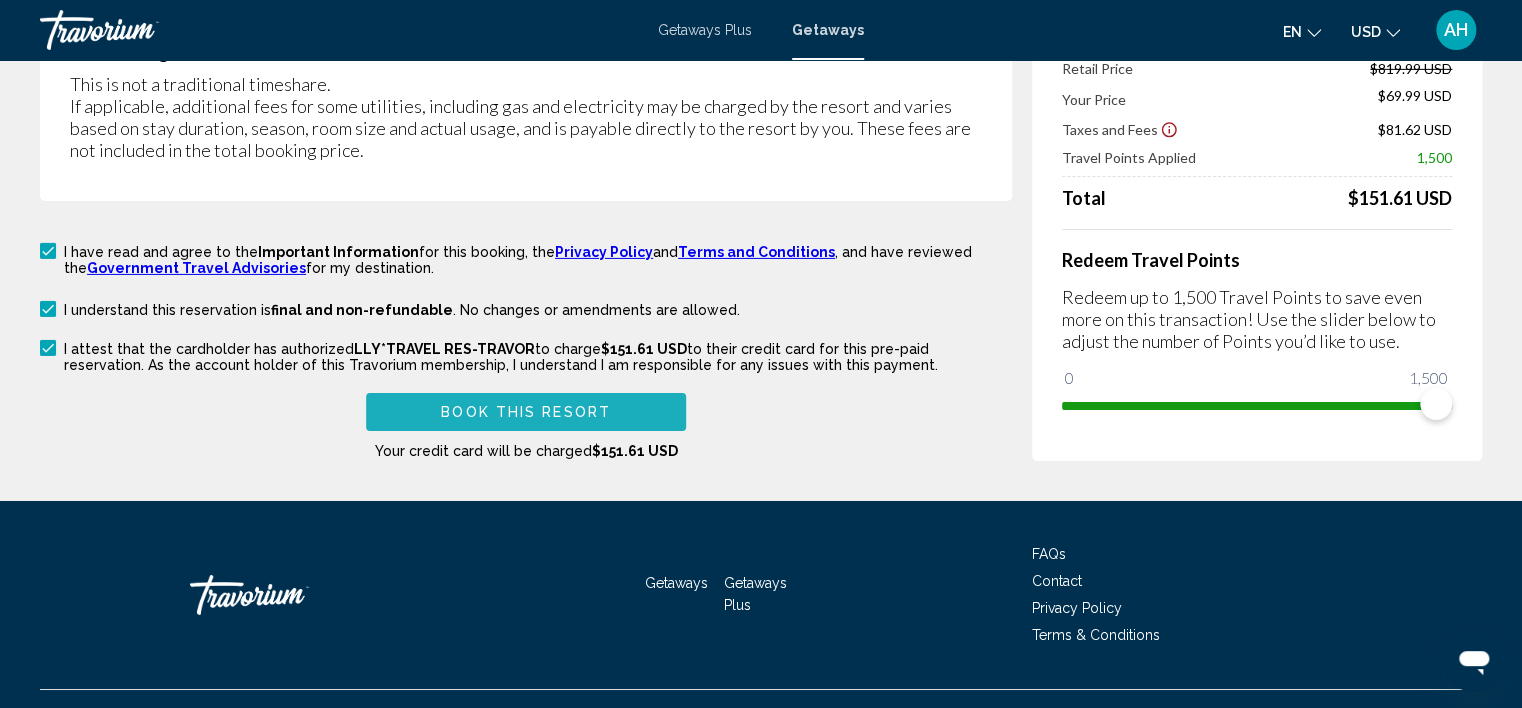 click on "Book this Resort" at bounding box center [526, 413] 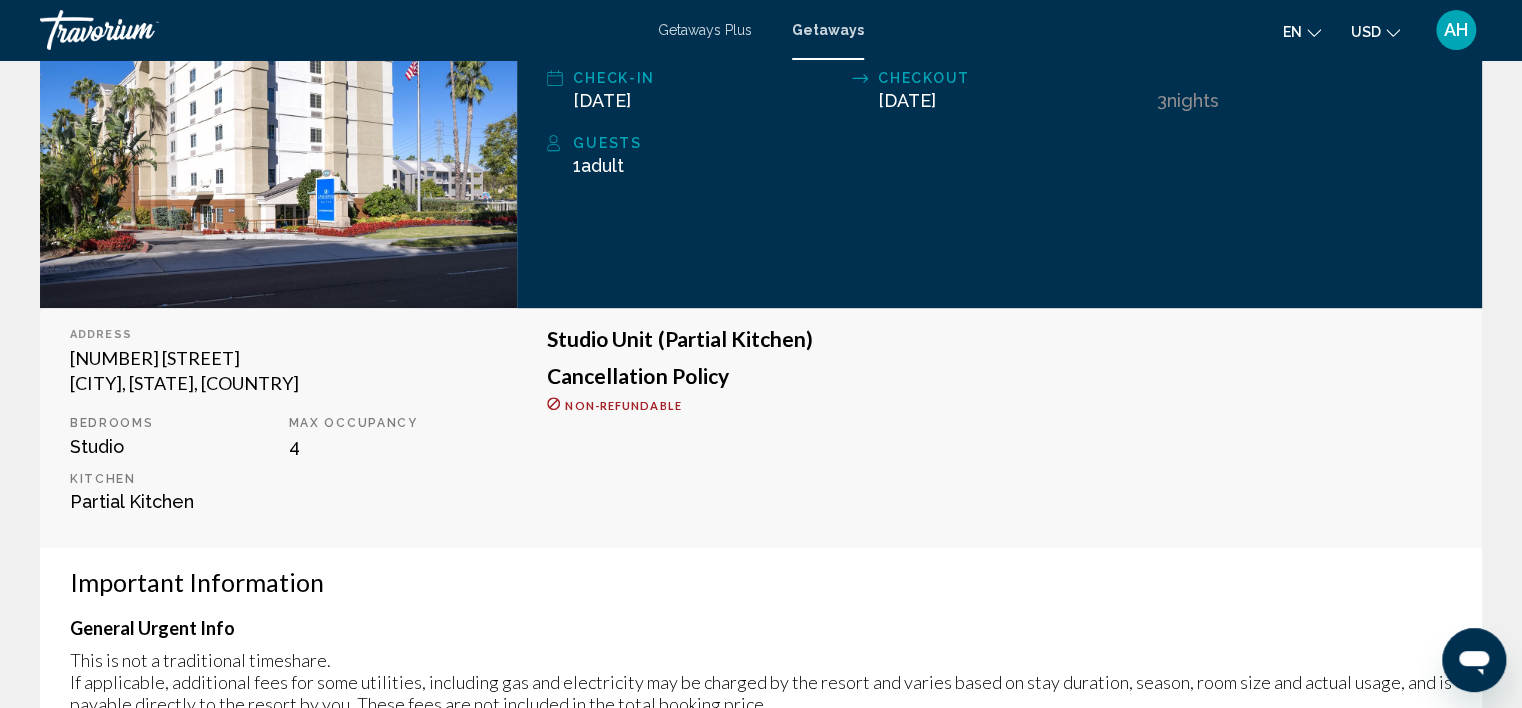 scroll, scrollTop: 375, scrollLeft: 0, axis: vertical 